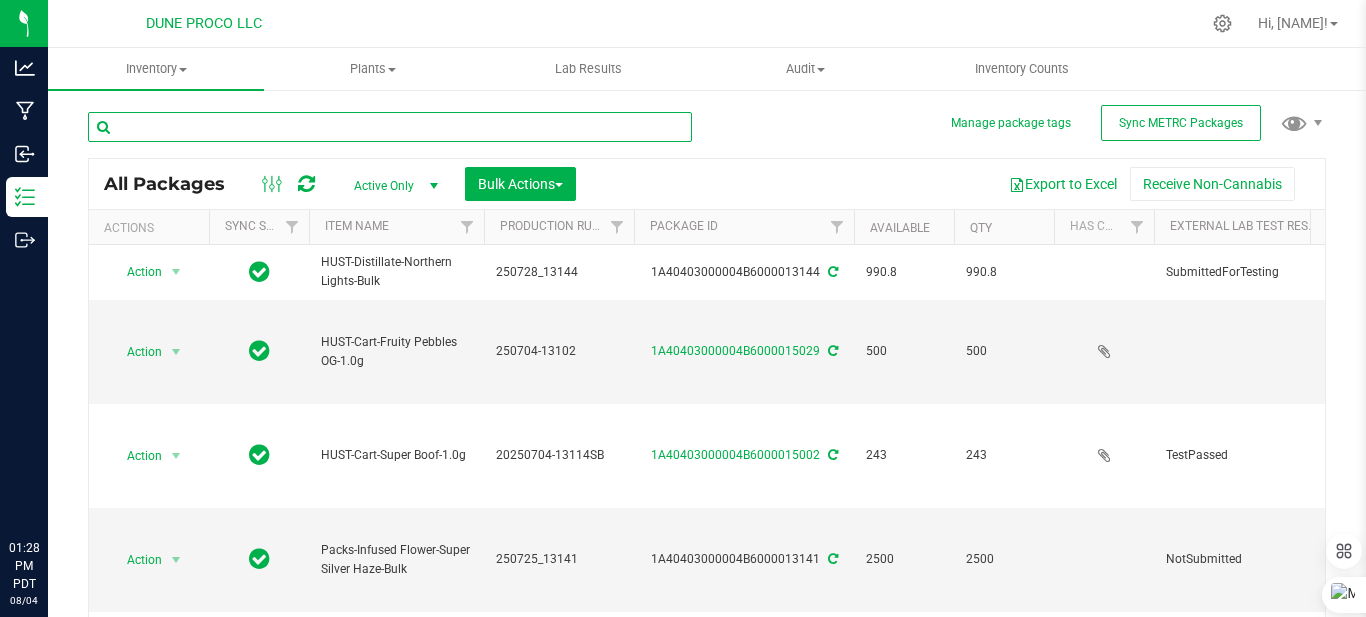click at bounding box center [390, 127] 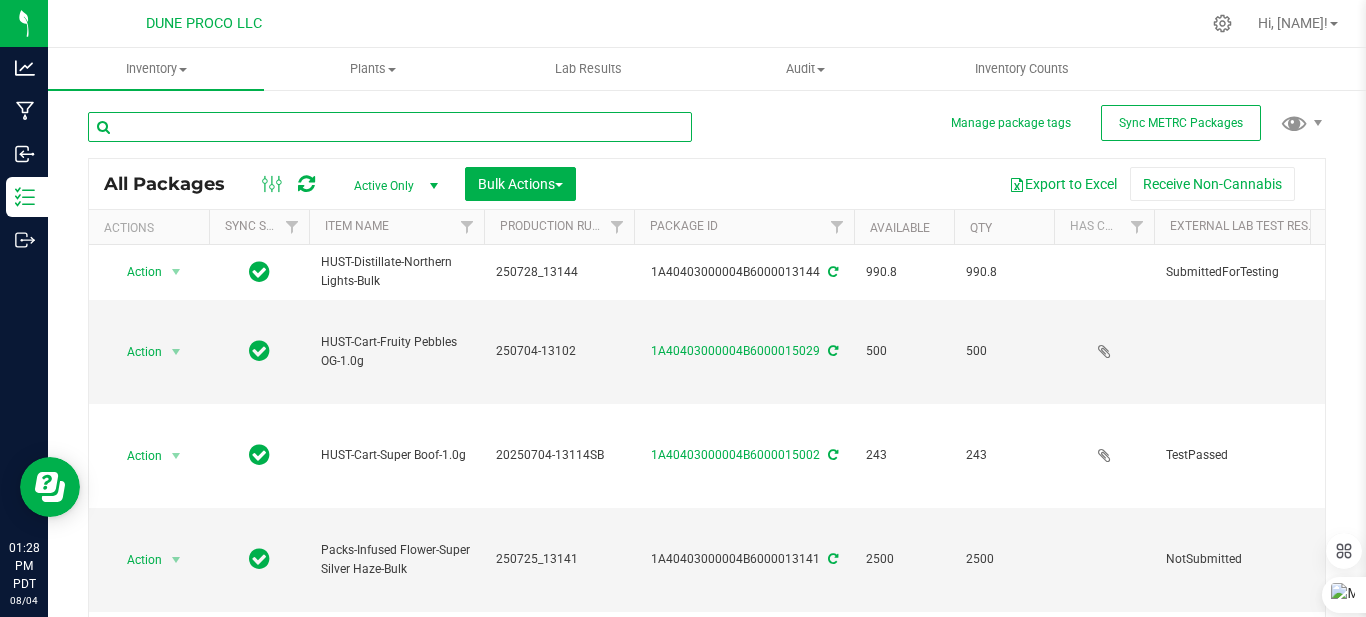 scroll, scrollTop: 0, scrollLeft: 0, axis: both 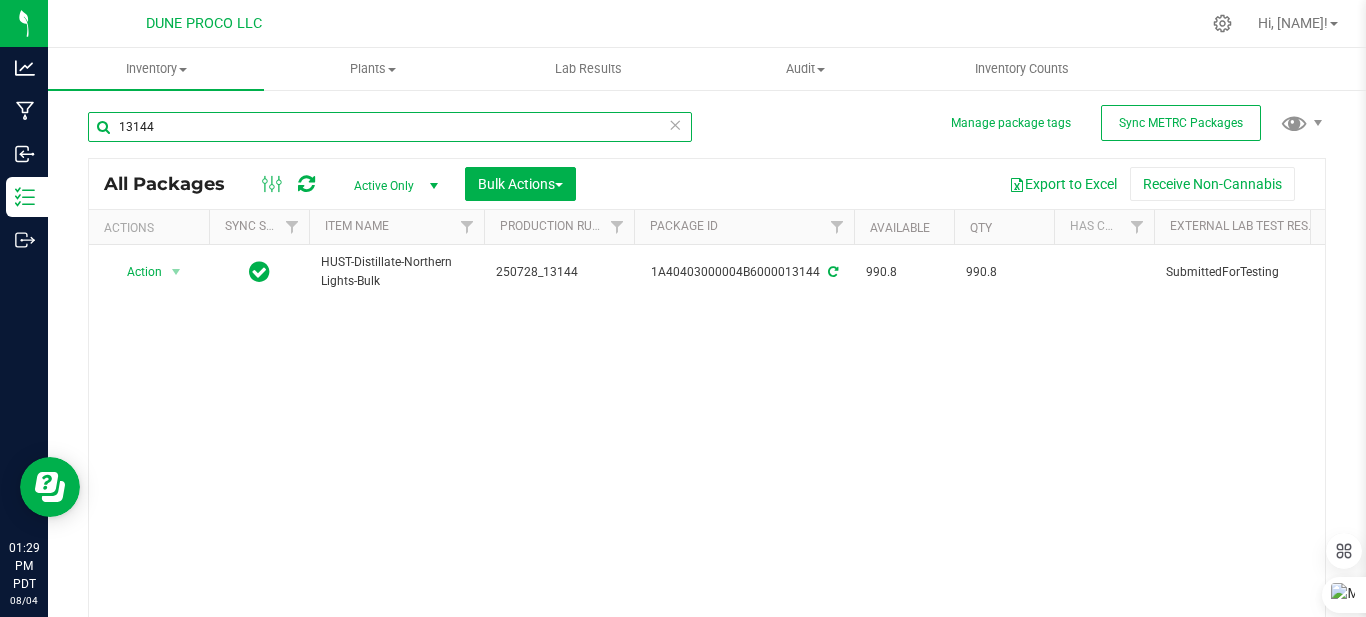 type on "13144" 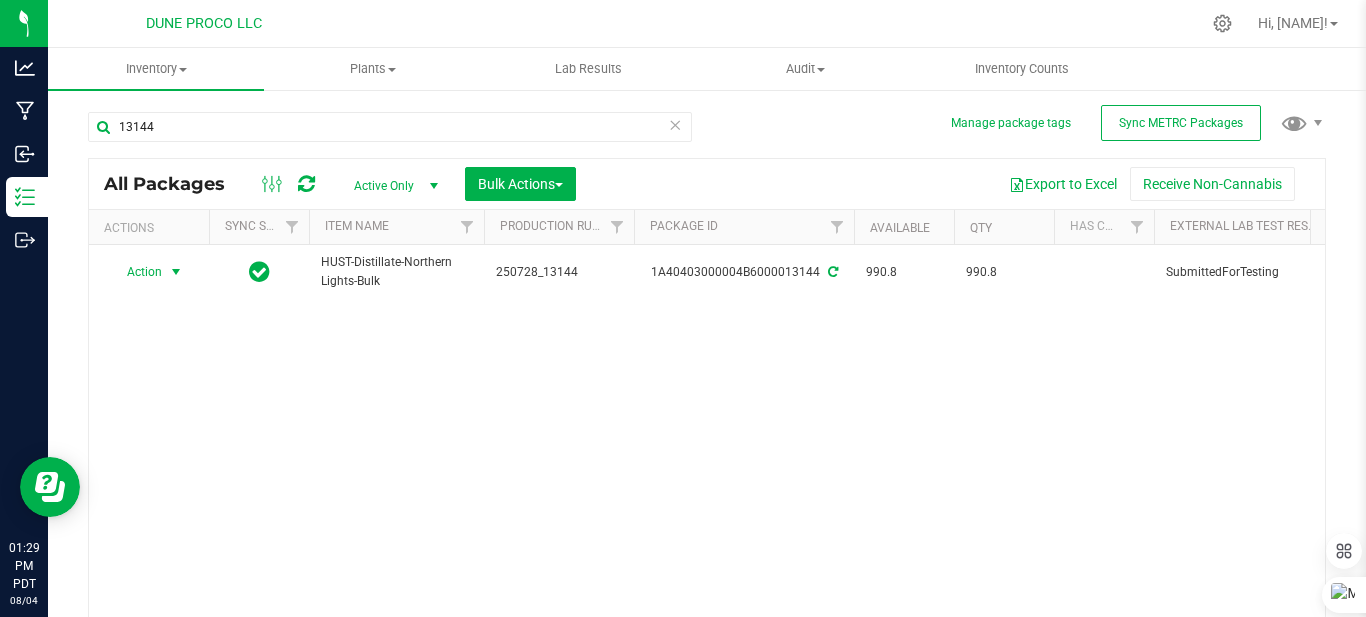 drag, startPoint x: 178, startPoint y: 269, endPoint x: 91, endPoint y: 356, distance: 123.03658 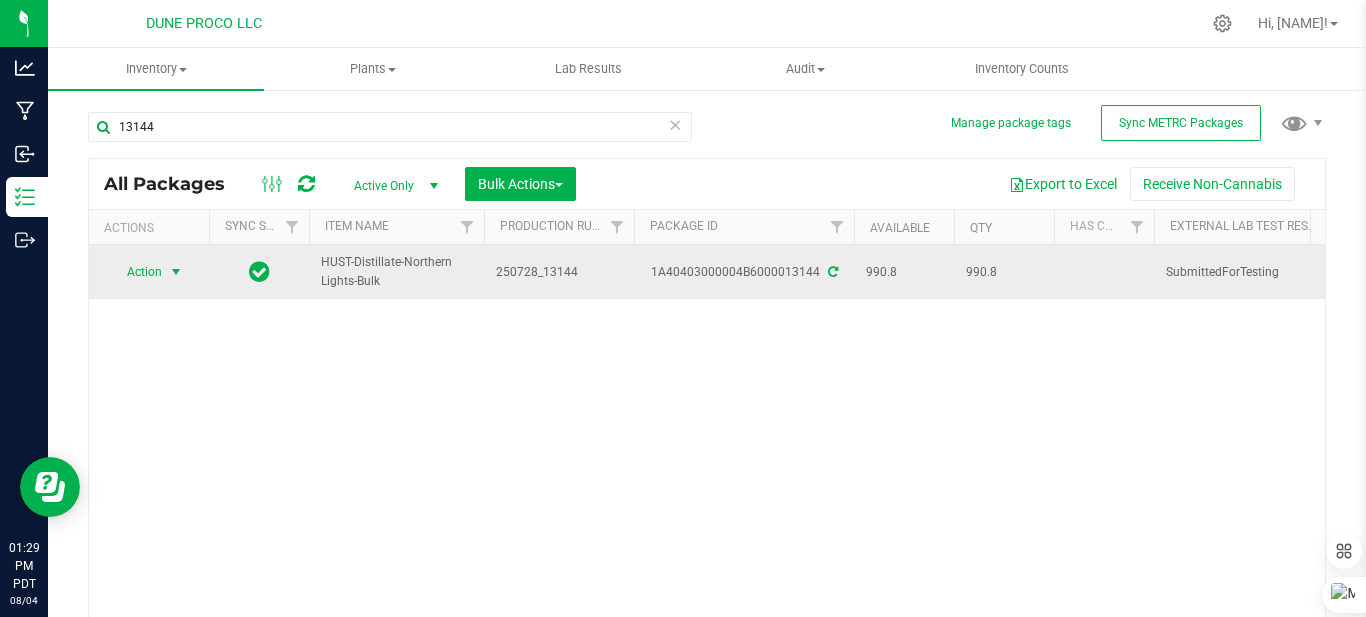 click at bounding box center [176, 272] 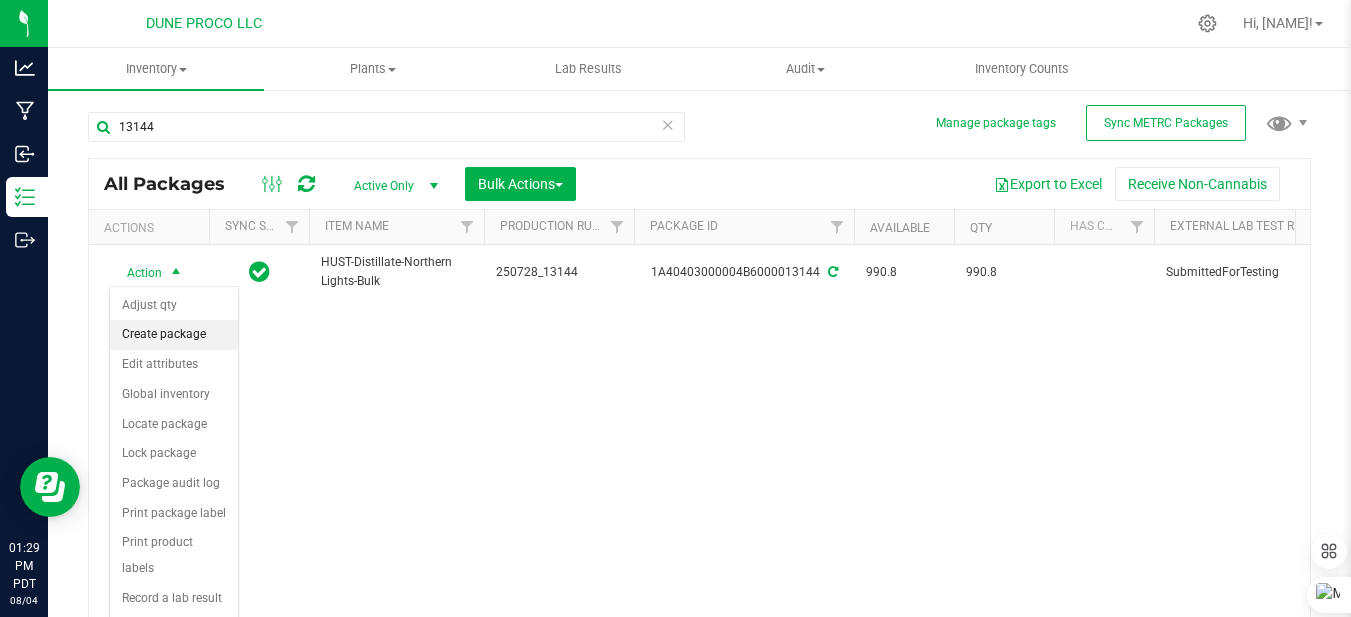 click on "Create package" at bounding box center [174, 335] 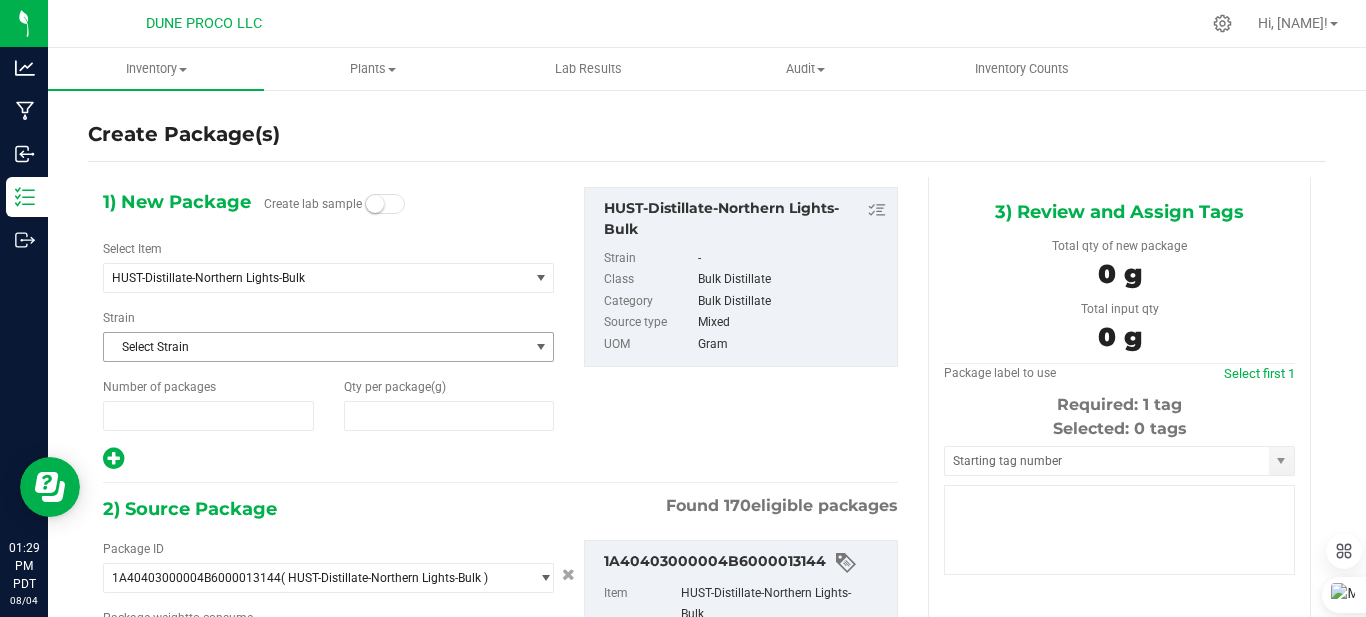 type on "1" 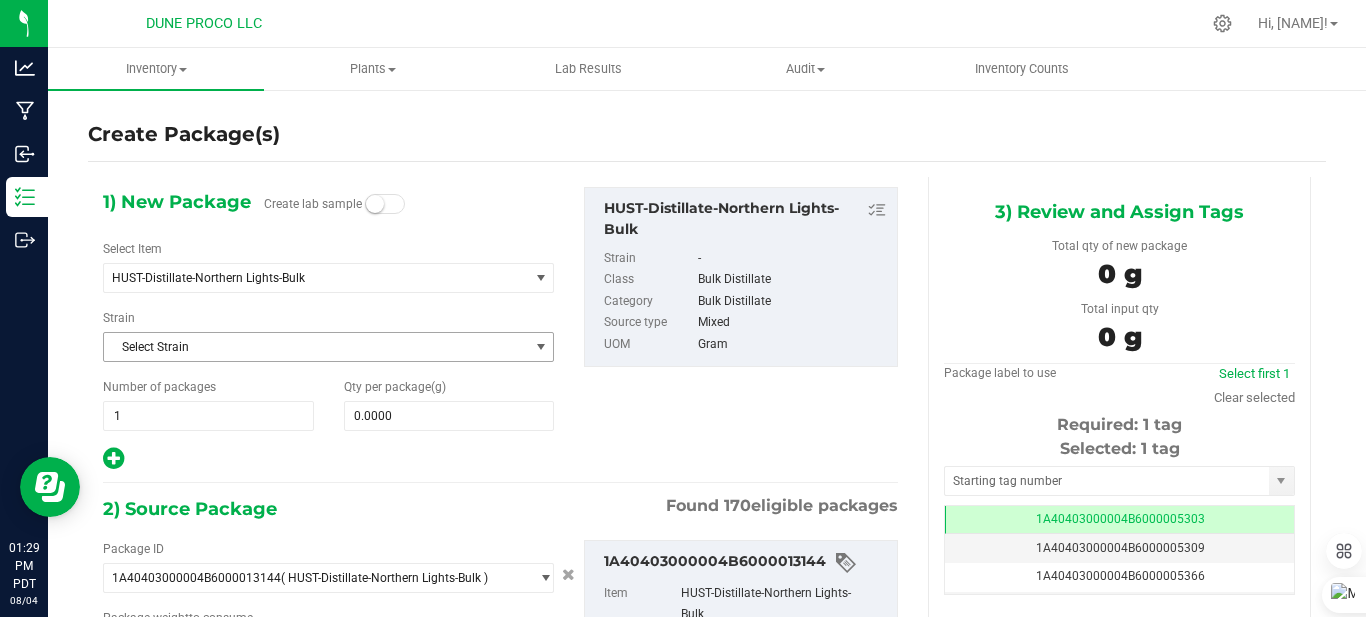 type on "0.0000 g" 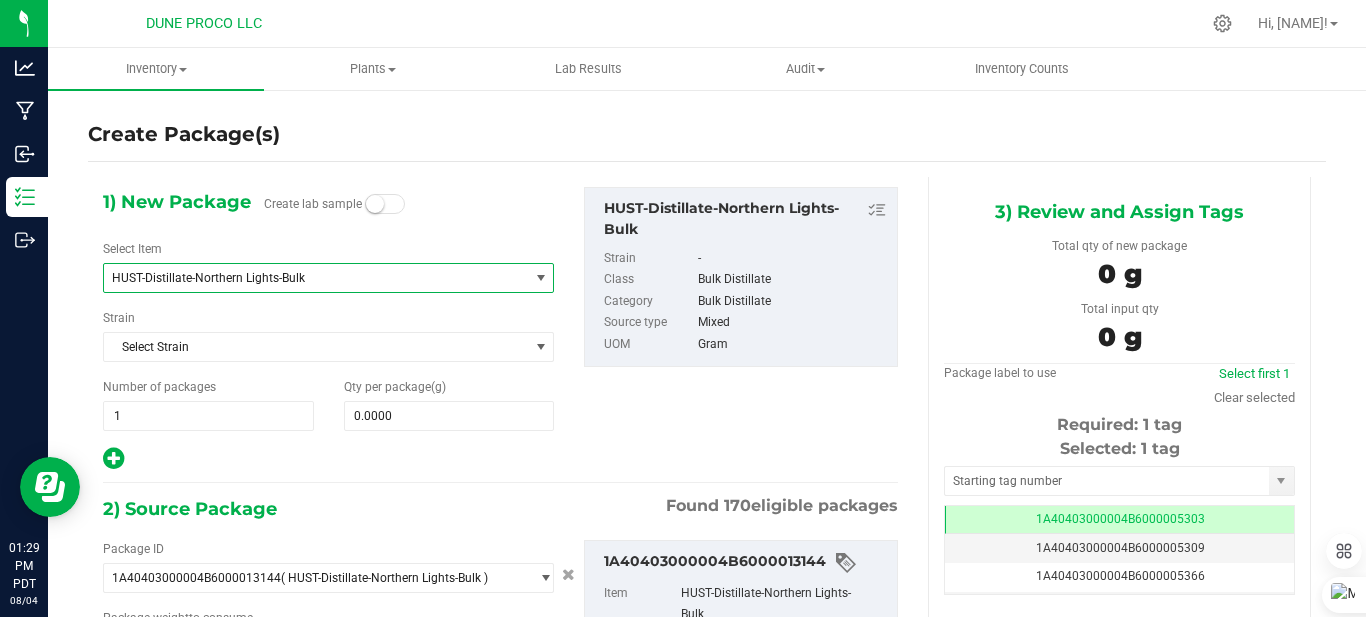 click on "HUST-Distillate-Northern Lights-Bulk" at bounding box center (308, 278) 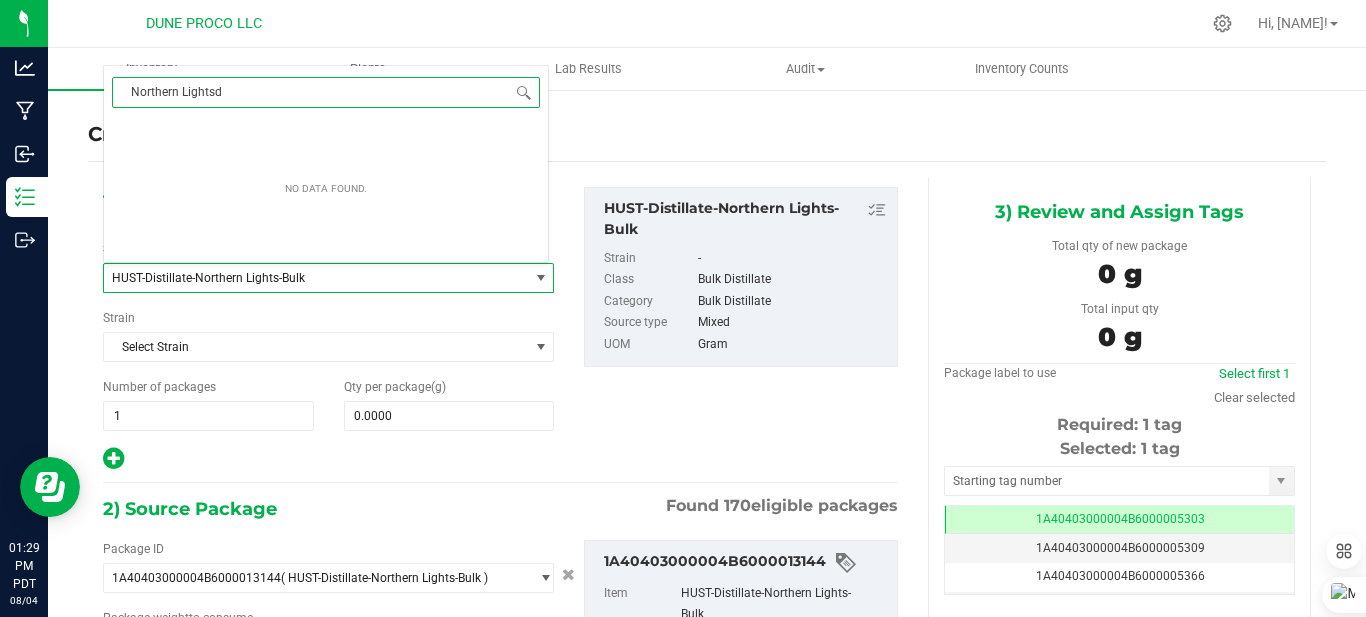 type on "Northern Lights" 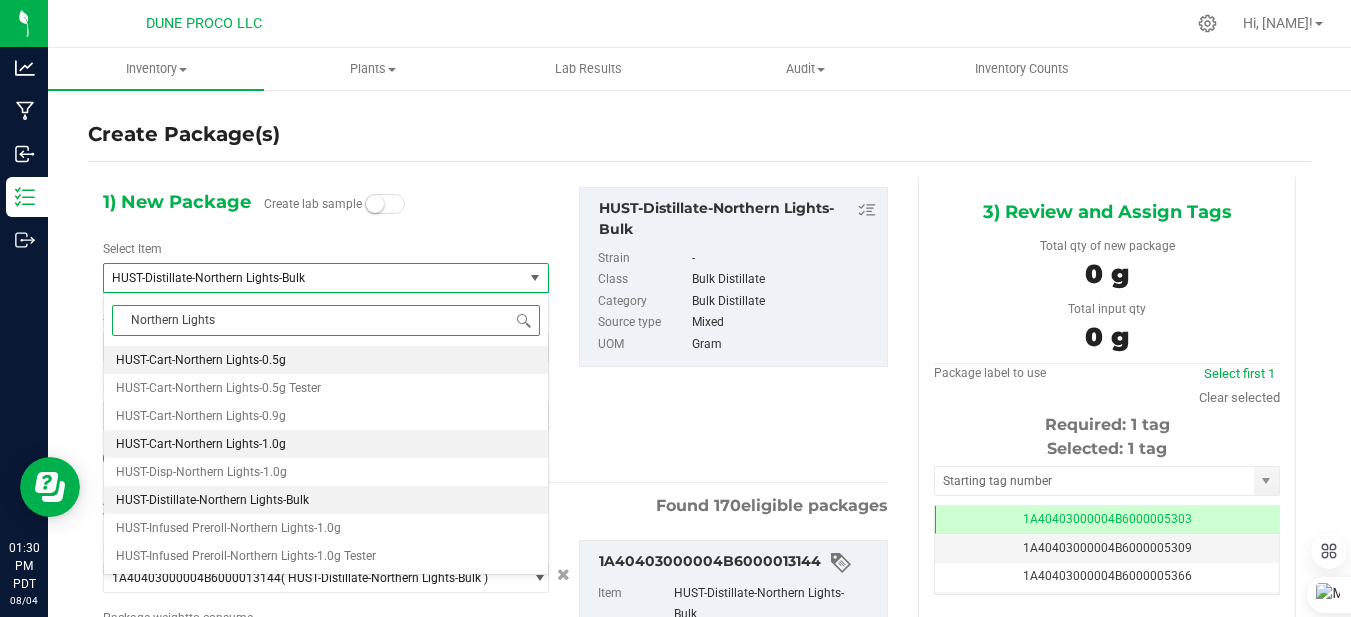 click on "HUST-Cart-Northern Lights-1.0g" at bounding box center [201, 444] 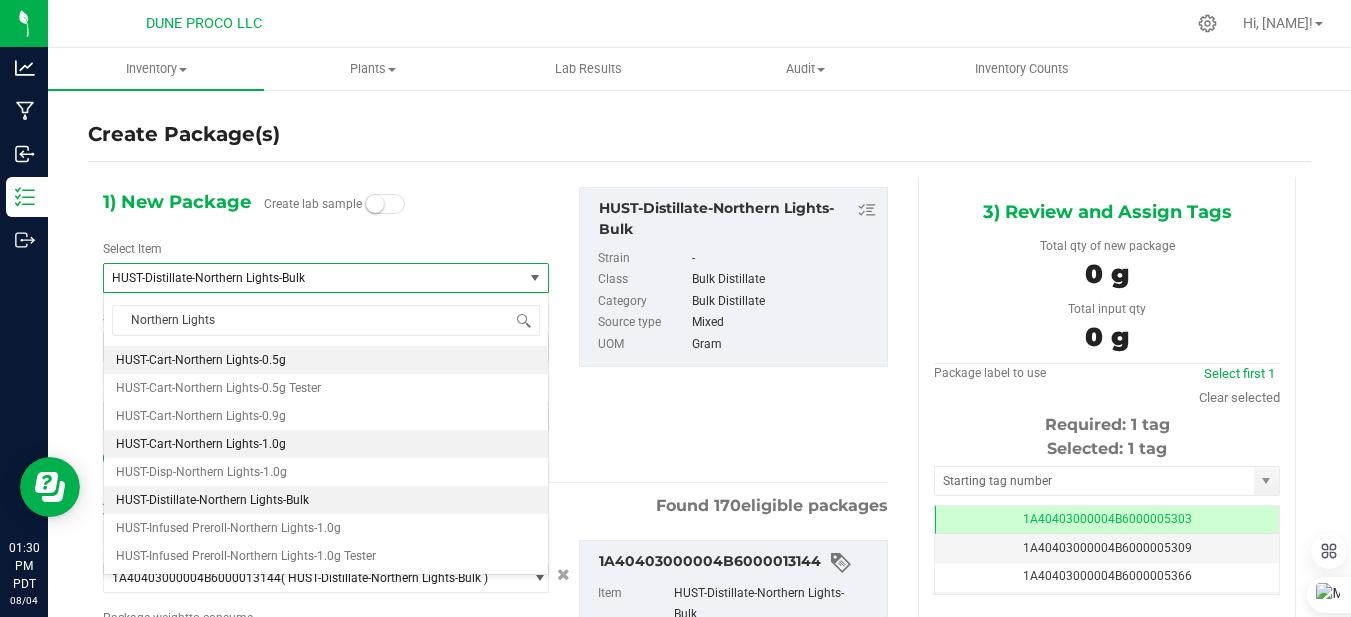 type 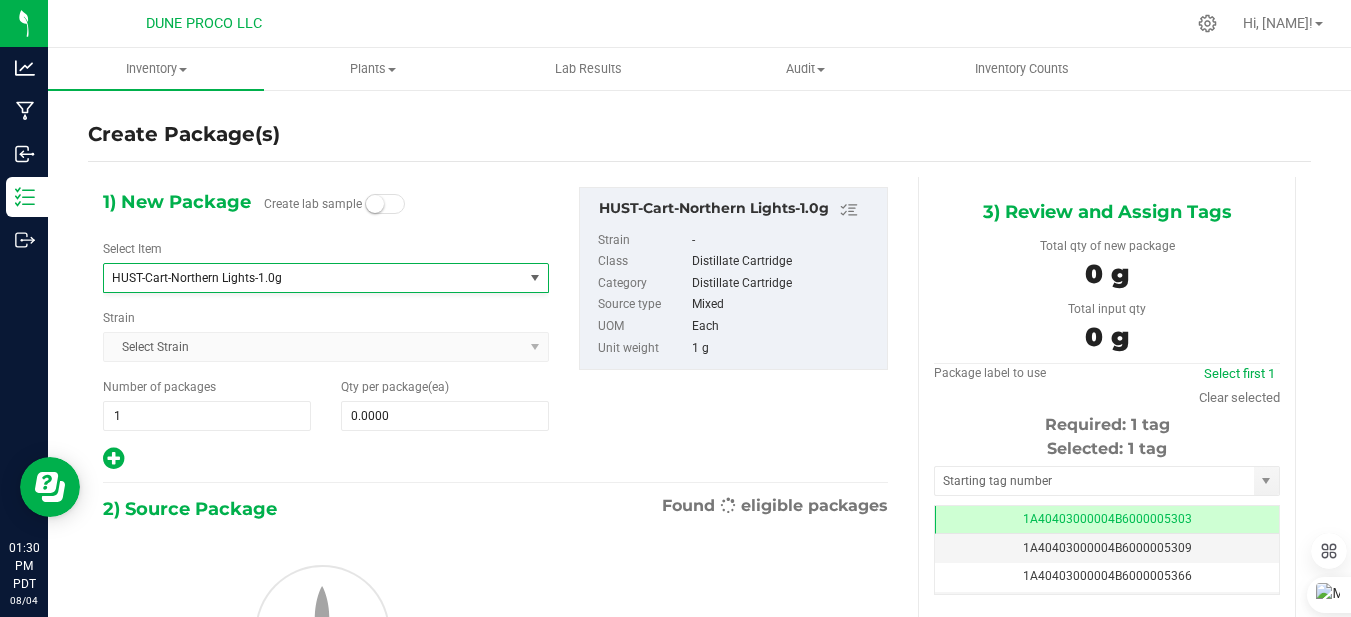 type on "0" 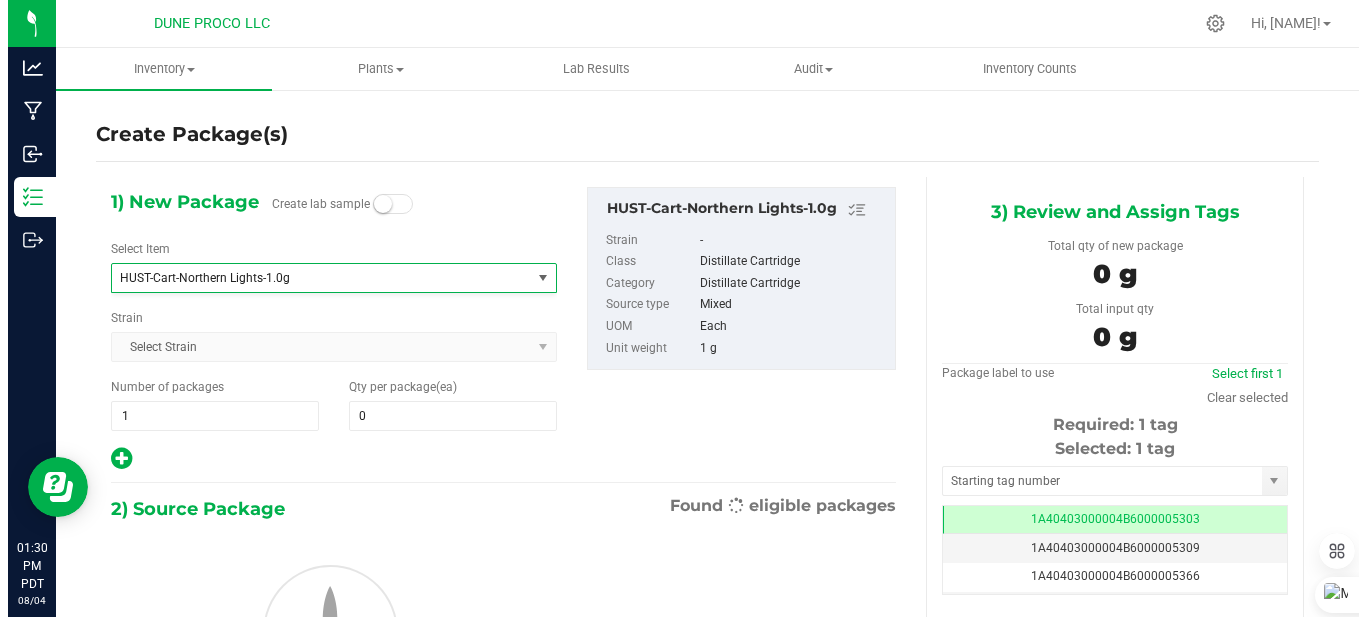 scroll, scrollTop: 3444, scrollLeft: 0, axis: vertical 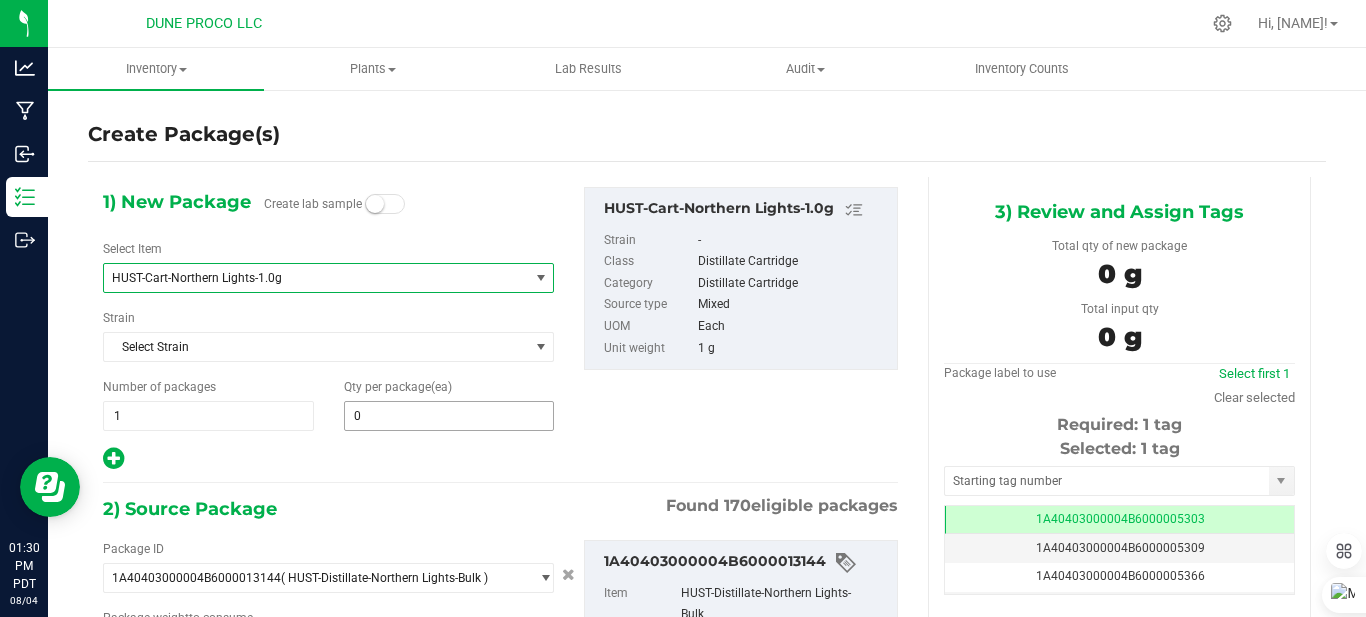 click on "0 0" at bounding box center (449, 416) 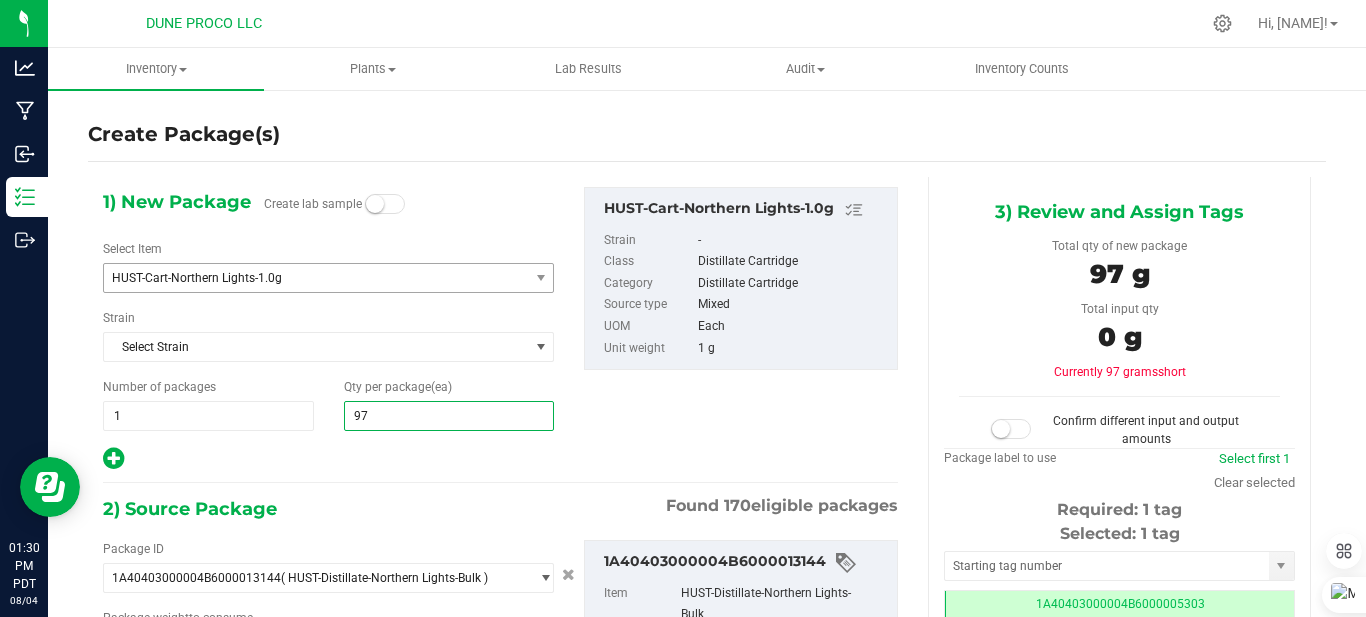 type on "972" 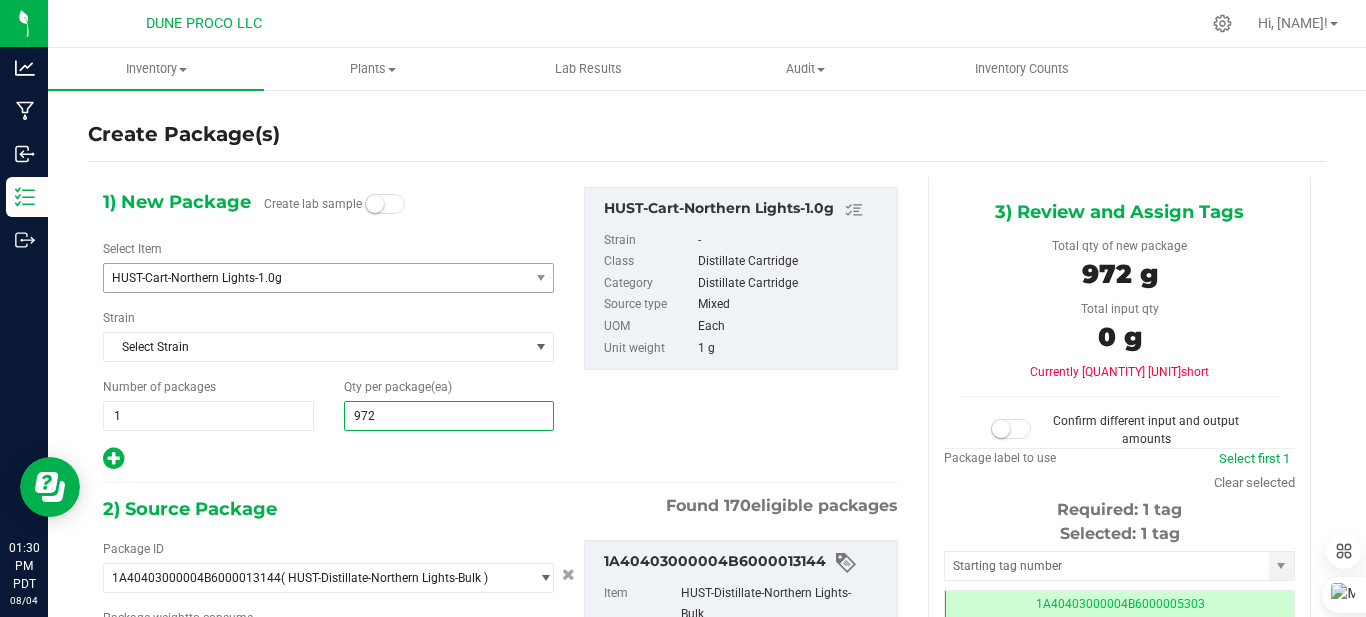 type on "972" 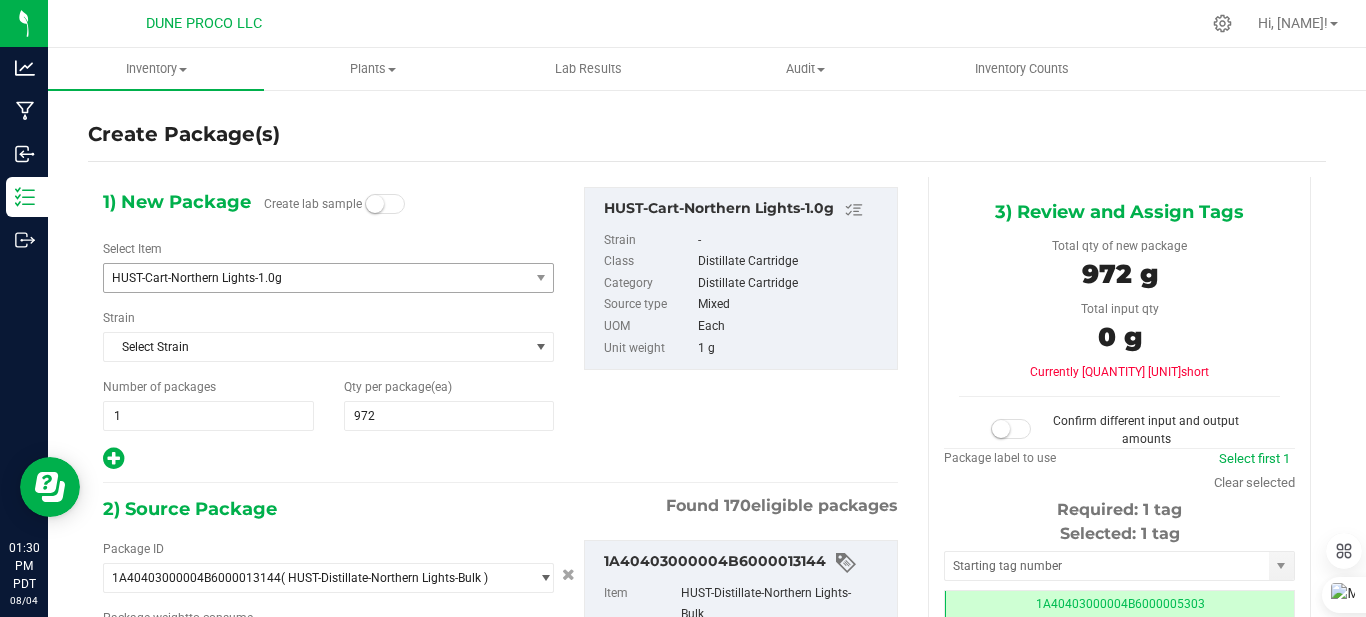 click on "1) New Package
Create lab sample
Select Item
[ITEM_NAME]
[ITEM_NAME] [ITEM_NAME] [ITEM_NAME] [ITEM_NAME] [ITEM_NAME] [ITEM_NAME] [ITEM_NAME] [ITEM_NAME] [ITEM_NAME] [ITEM_NAME] [ITEM_NAME] [ITEM_NAME] [ITEM_NAME] [ITEM_NAME] [ITEM_NAME]" at bounding box center [500, 514] 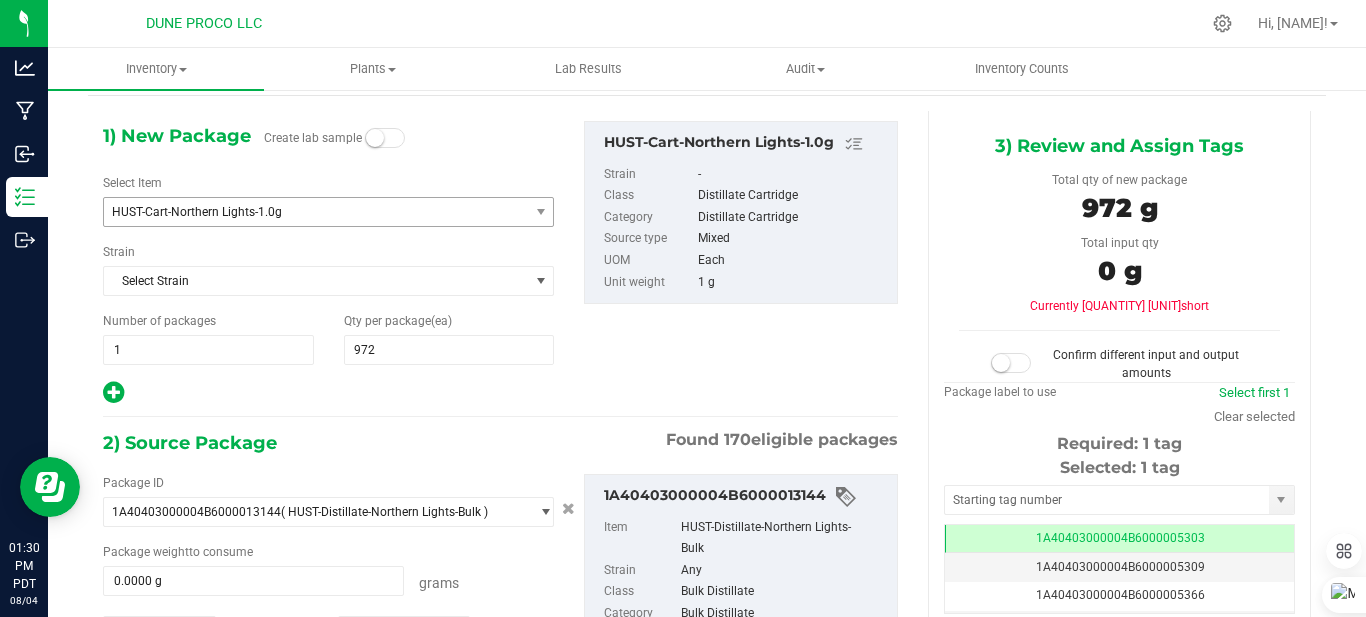 scroll, scrollTop: 100, scrollLeft: 0, axis: vertical 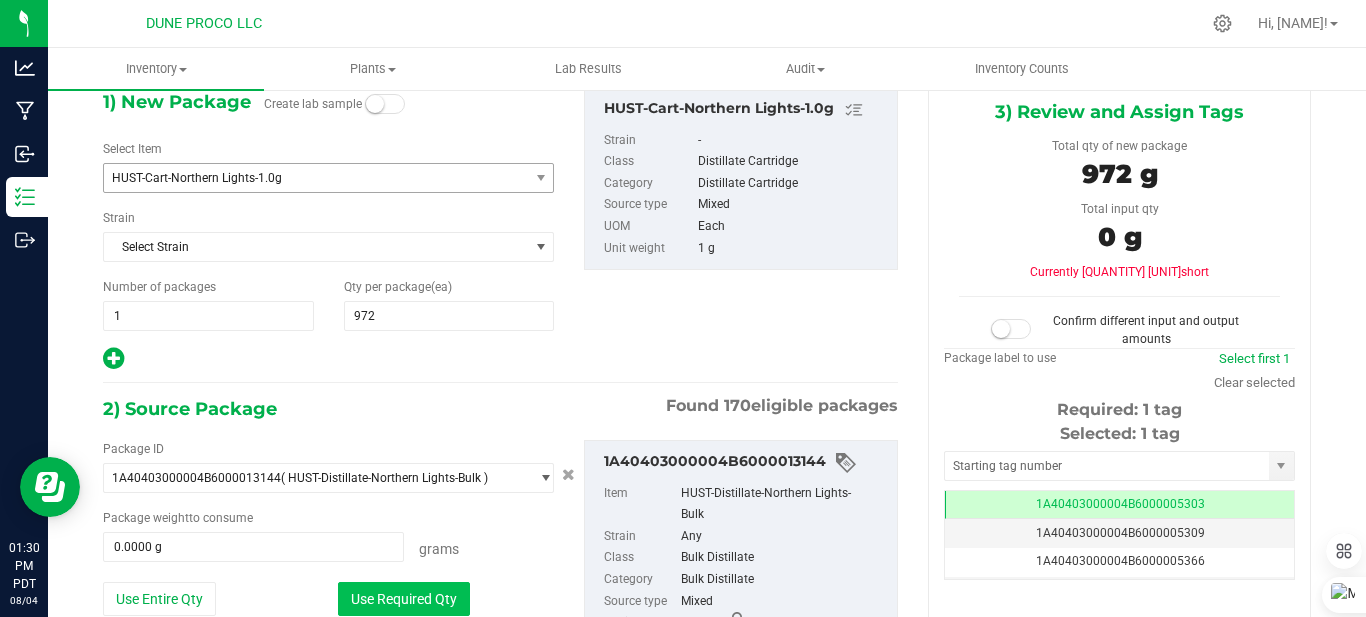 click on "Use Required Qty" at bounding box center [404, 599] 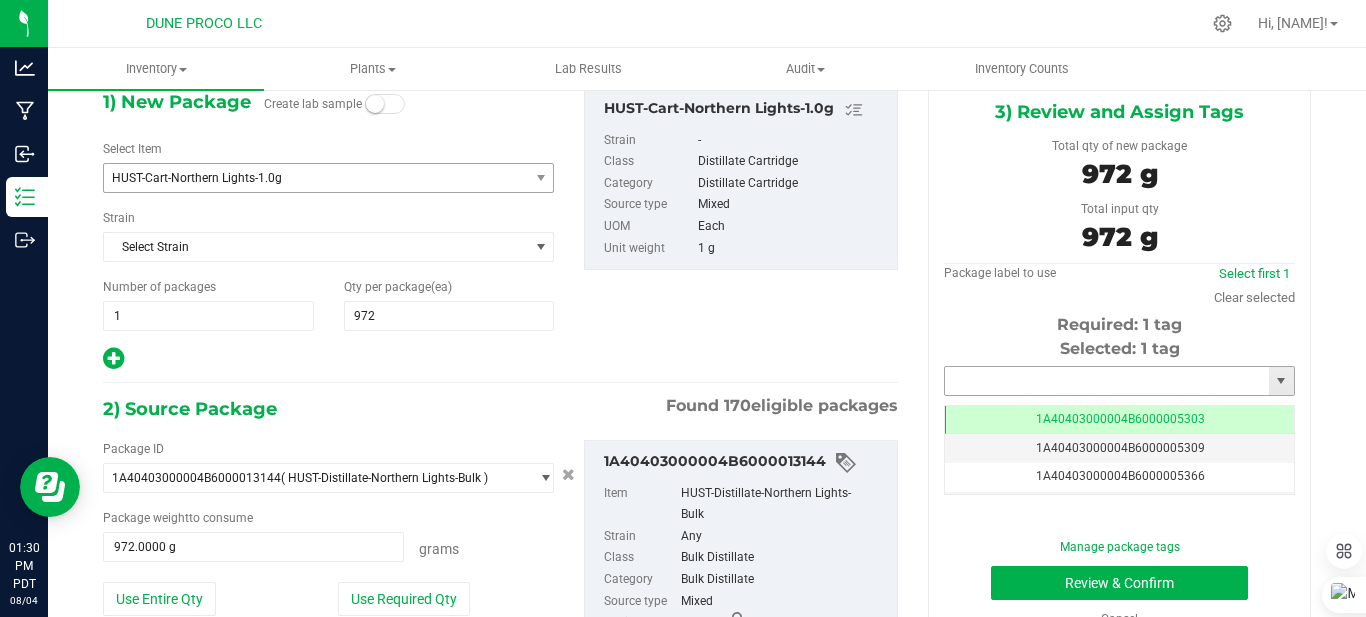 click at bounding box center (1107, 381) 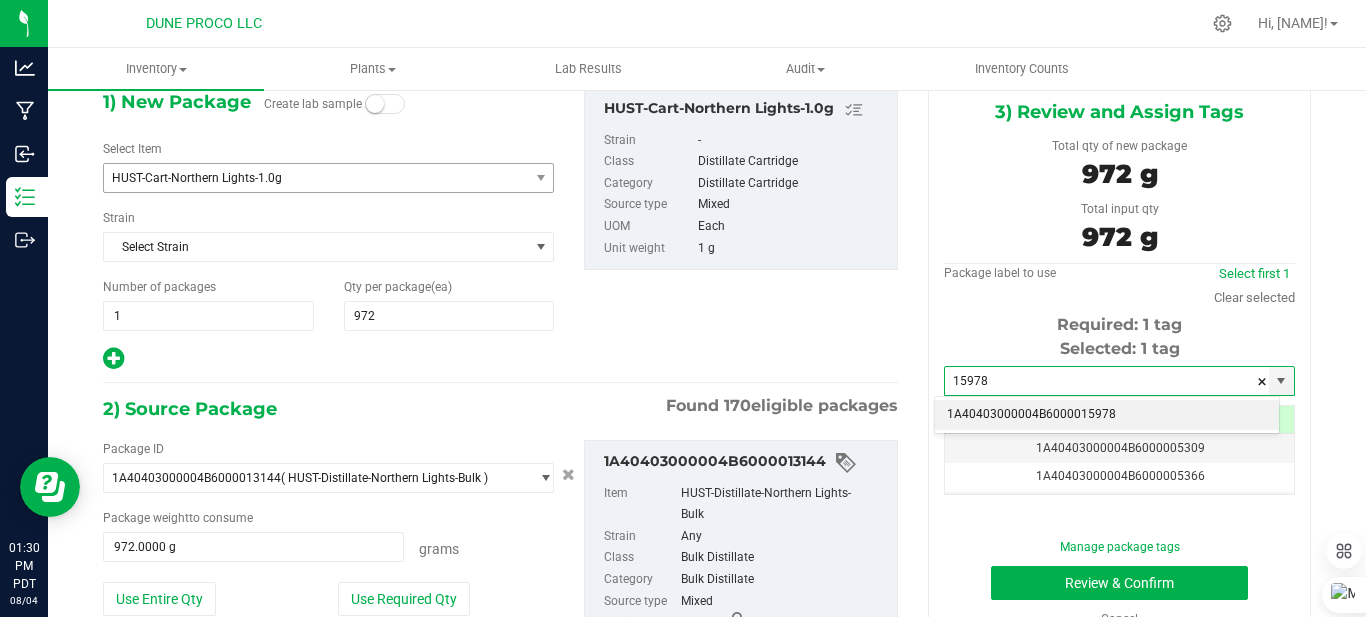 click on "1A40403000004B6000015978" at bounding box center [1107, 415] 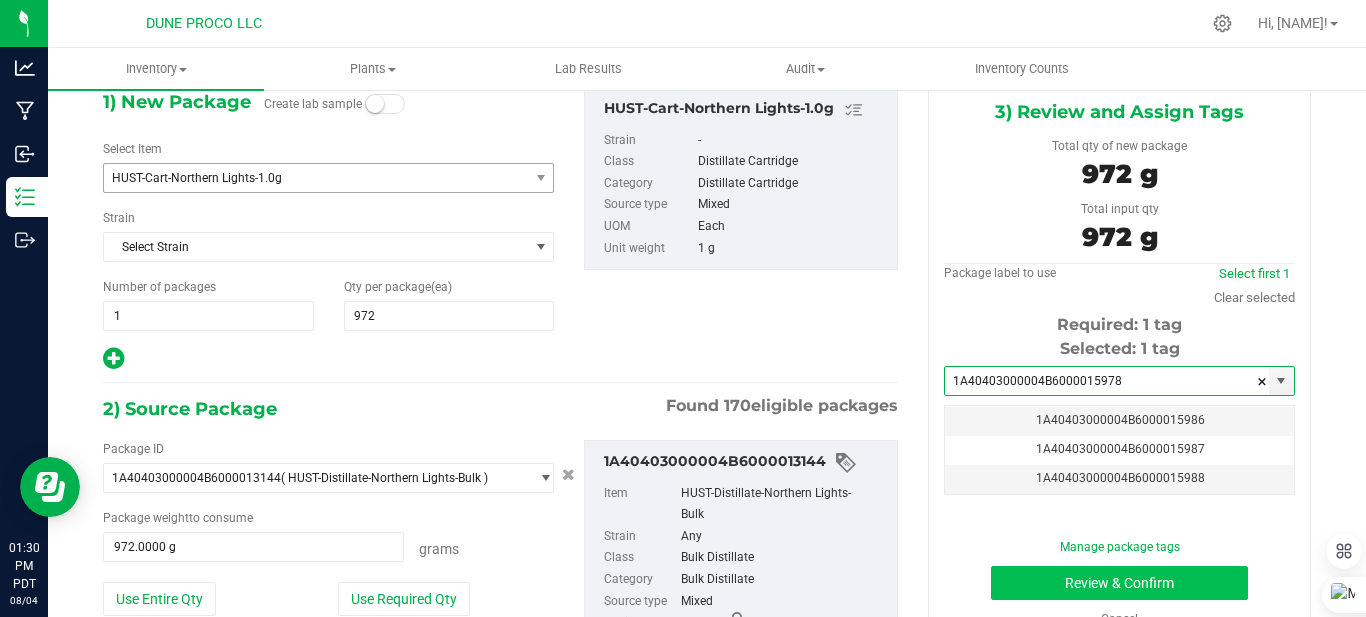 type on "1A40403000004B6000015978" 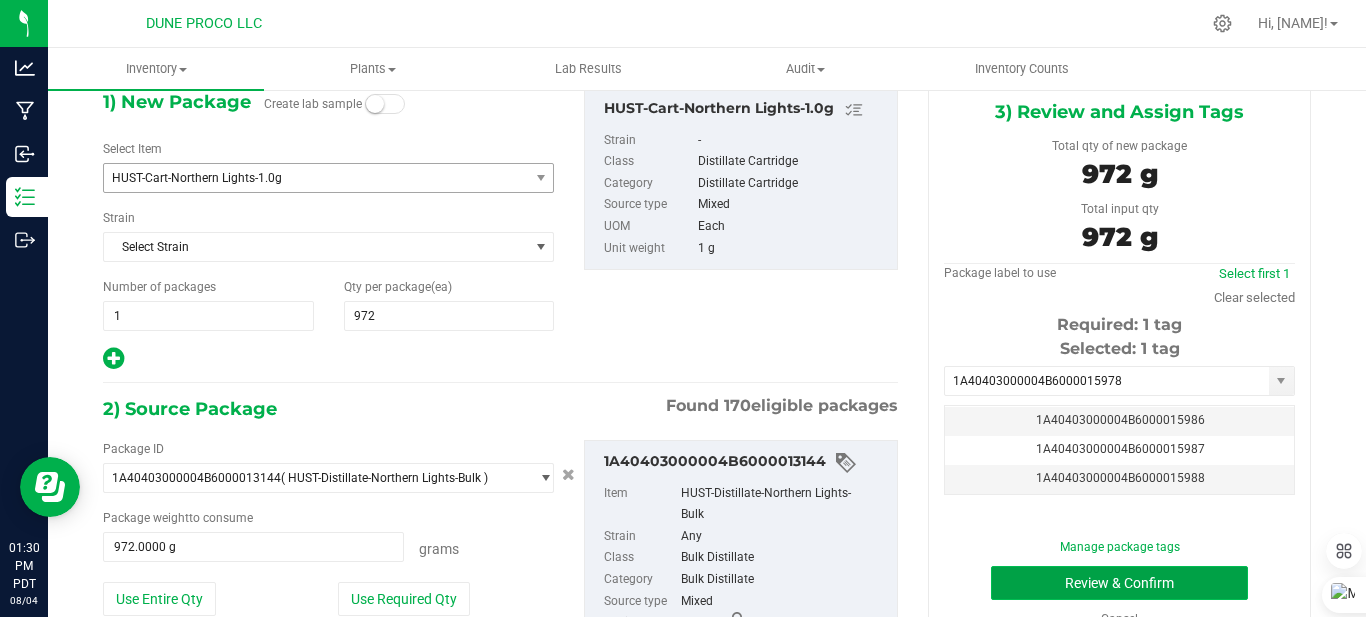 click on "Review & Confirm" at bounding box center [1119, 583] 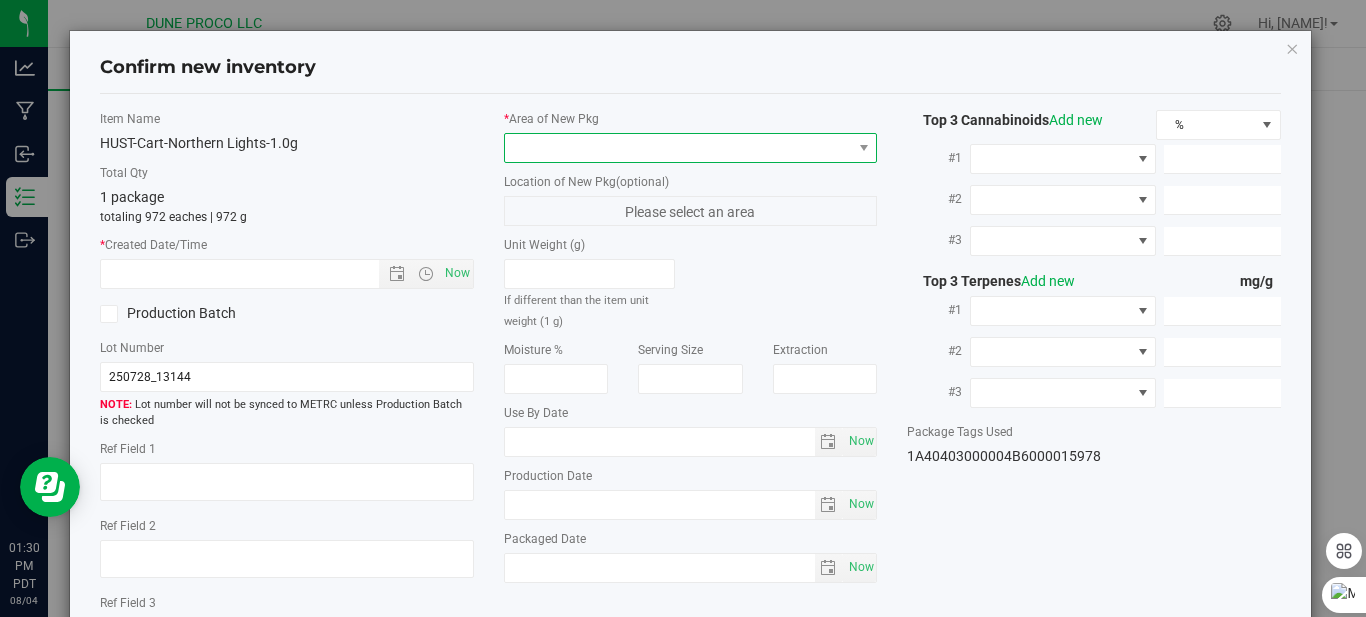 click at bounding box center (678, 148) 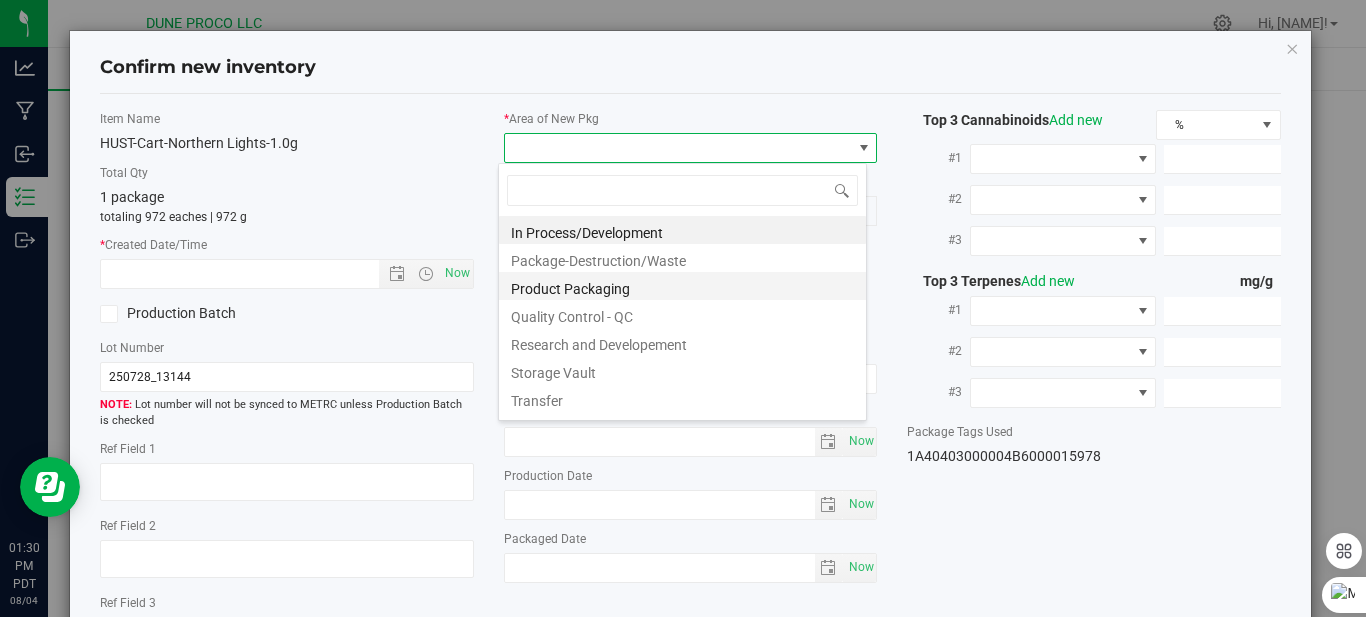 click on "Product Packaging" at bounding box center (682, 286) 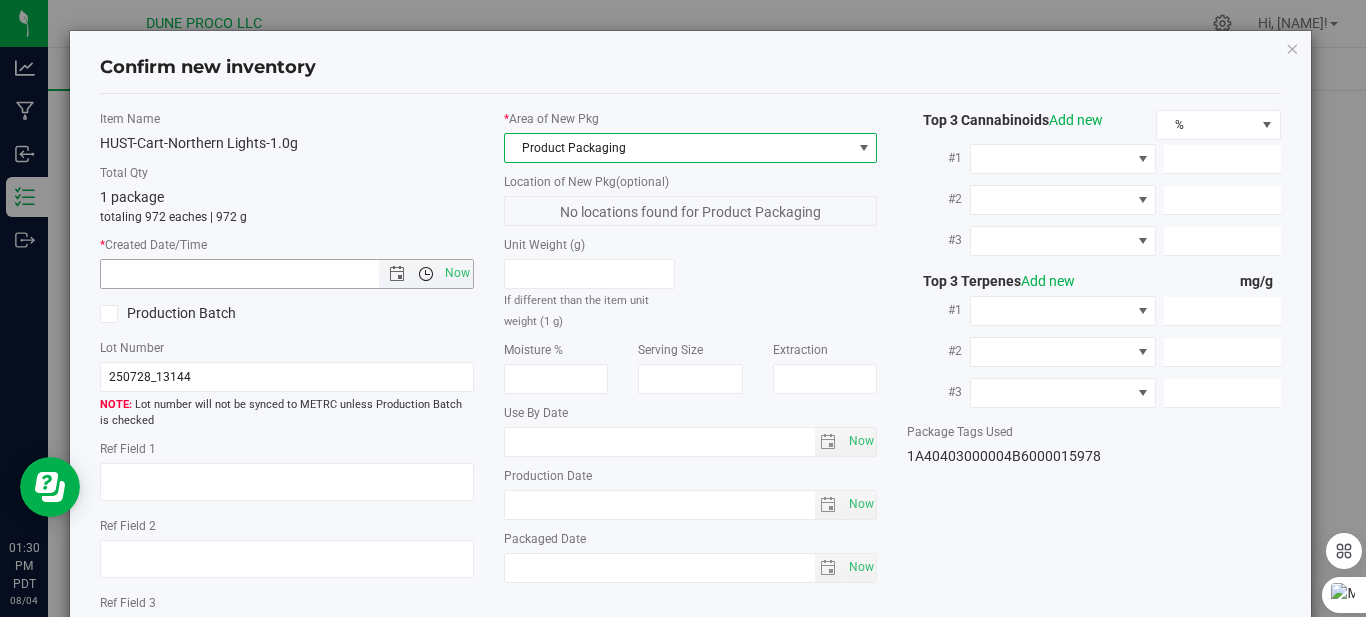 click at bounding box center [426, 274] 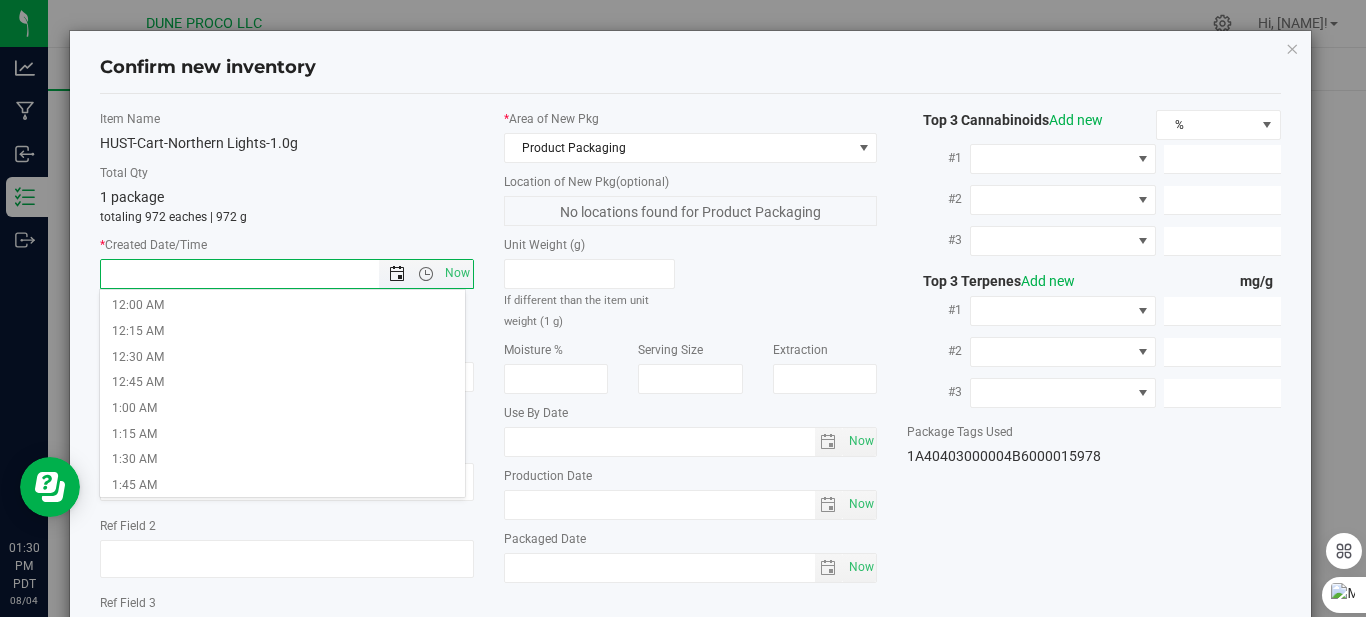 click at bounding box center [397, 274] 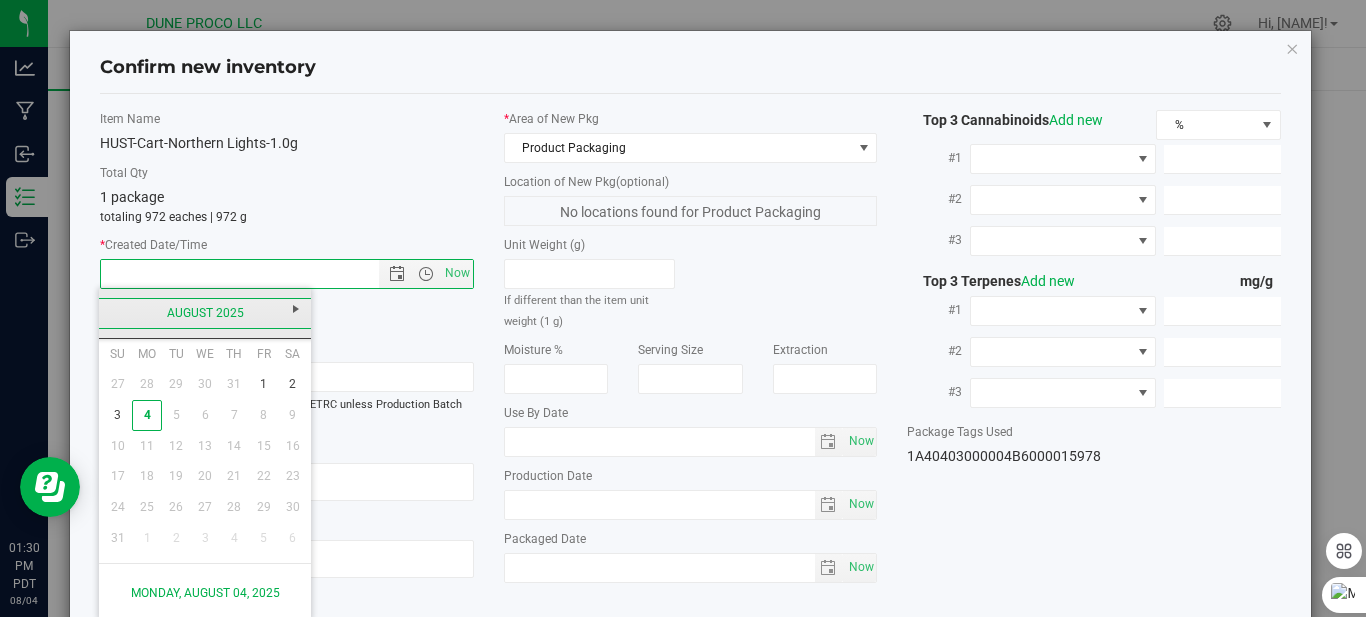click on "August 2025" at bounding box center [205, 313] 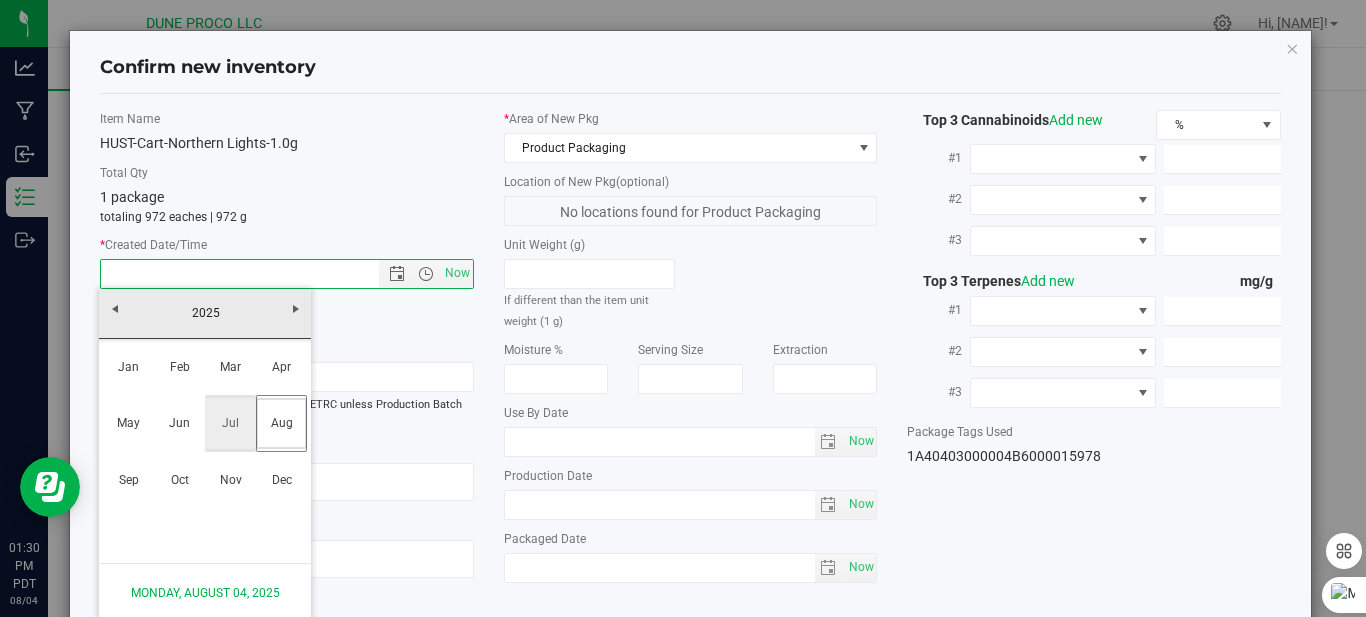 click on "Jul" at bounding box center (230, 423) 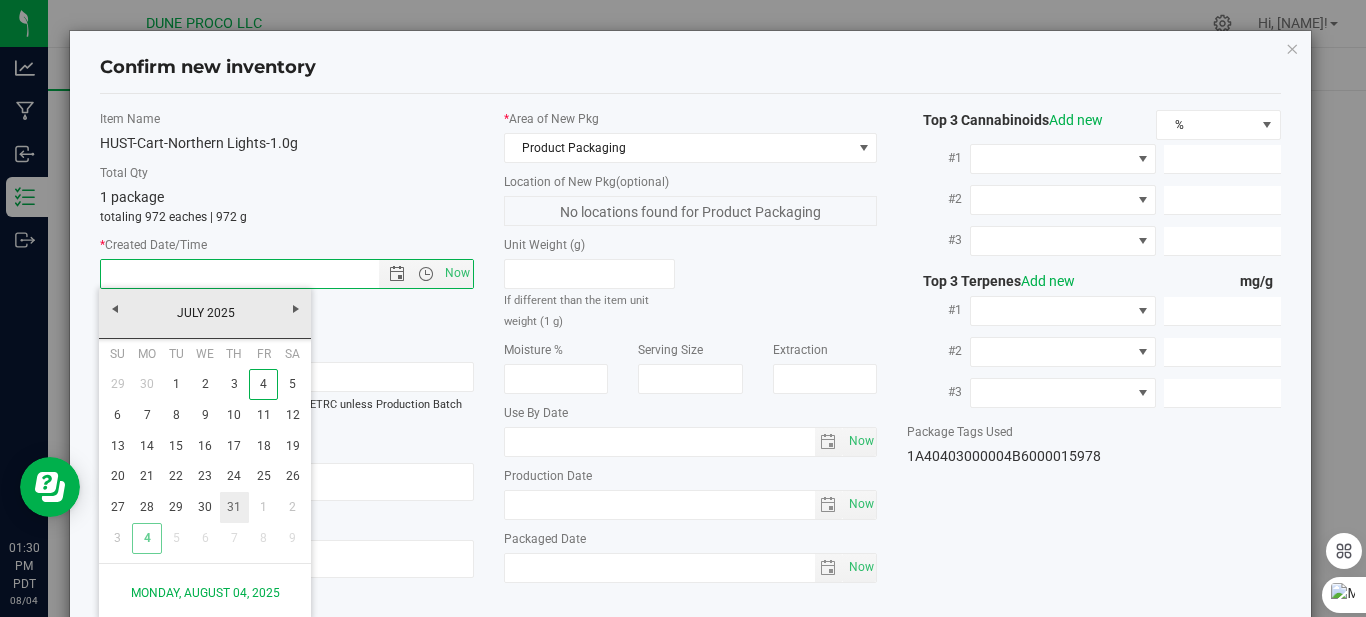 click on "31" at bounding box center (234, 507) 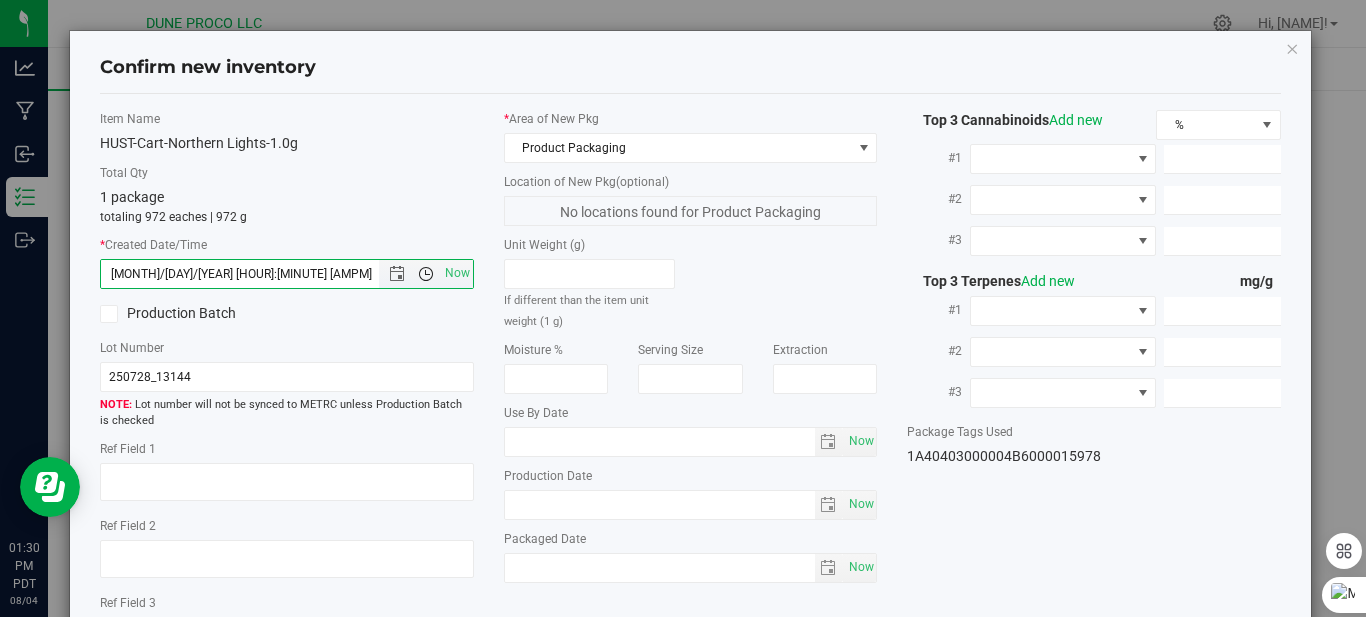 click at bounding box center (426, 274) 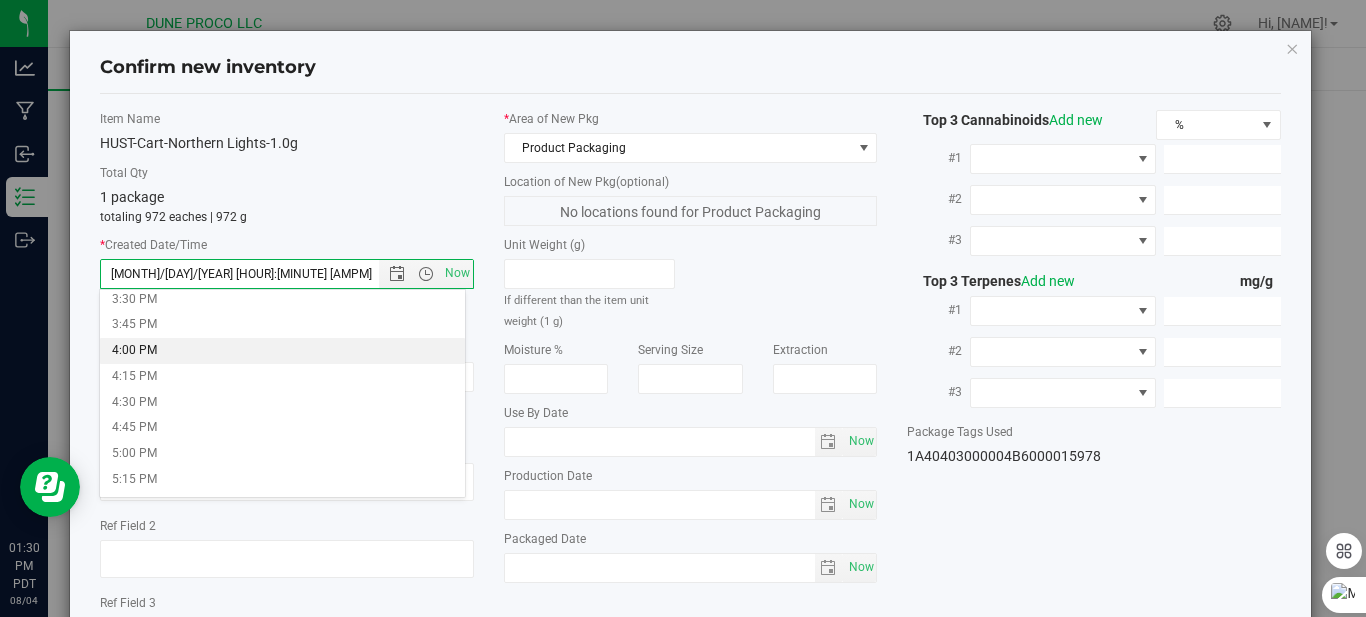 click on "4:00 PM" at bounding box center (282, 351) 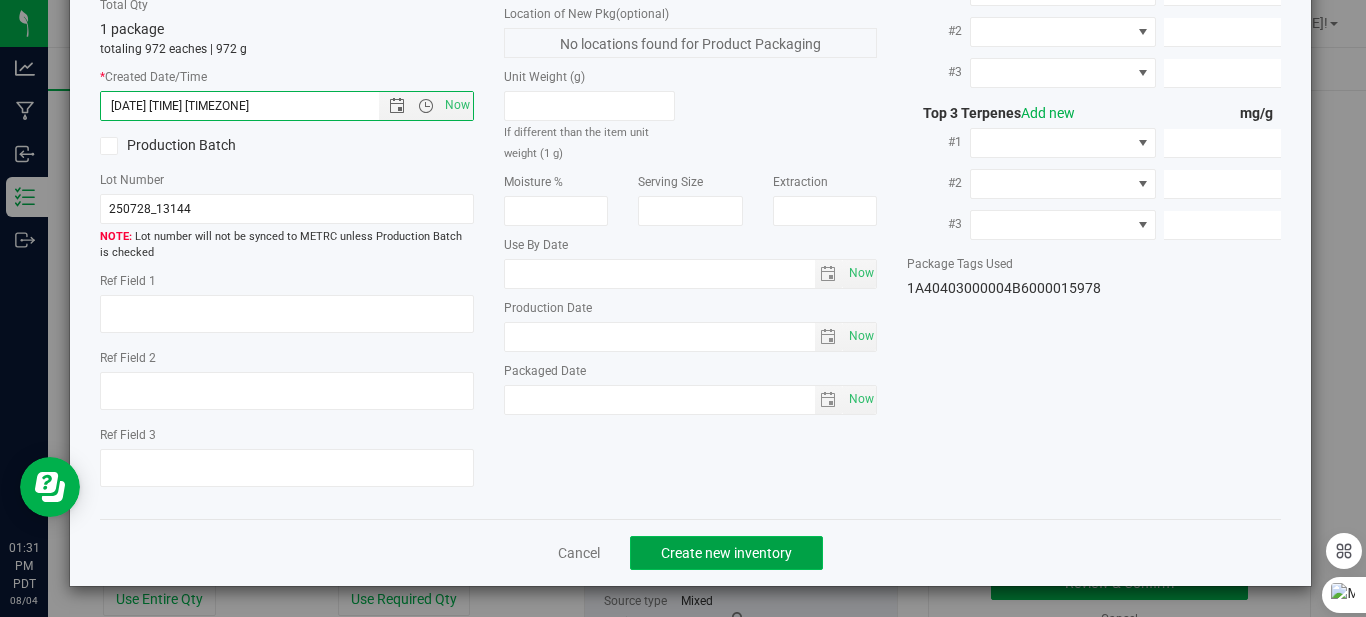 click on "Create new inventory" 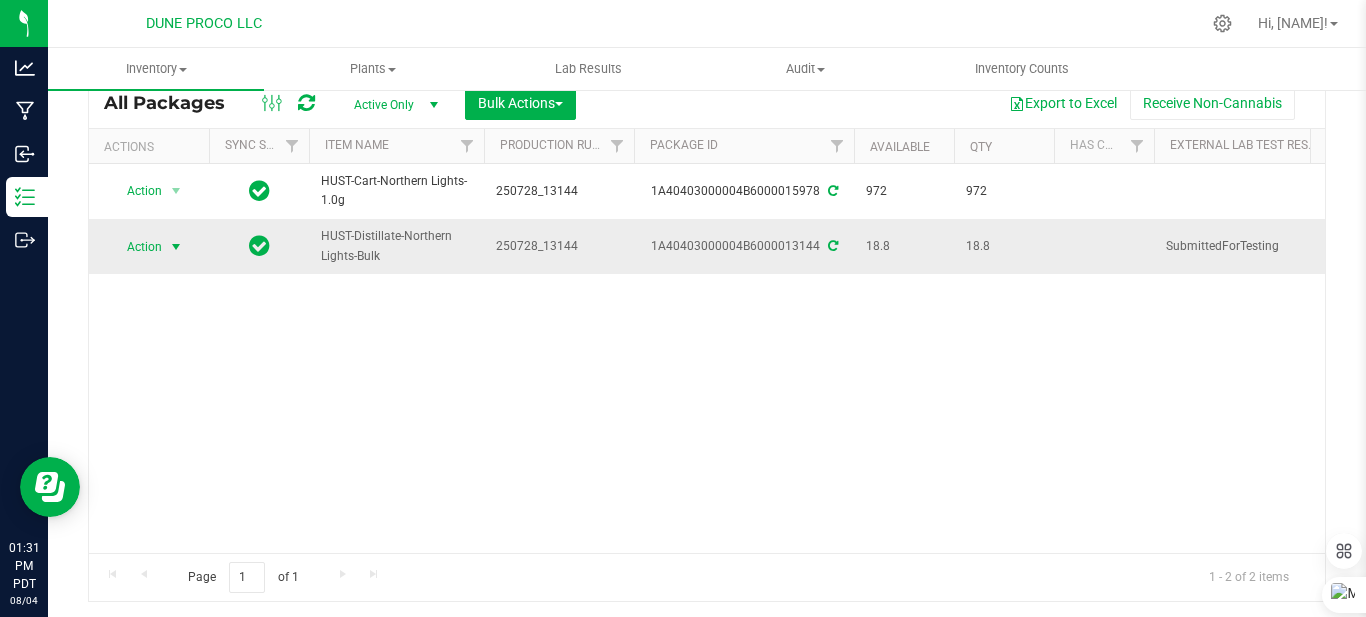click at bounding box center (176, 247) 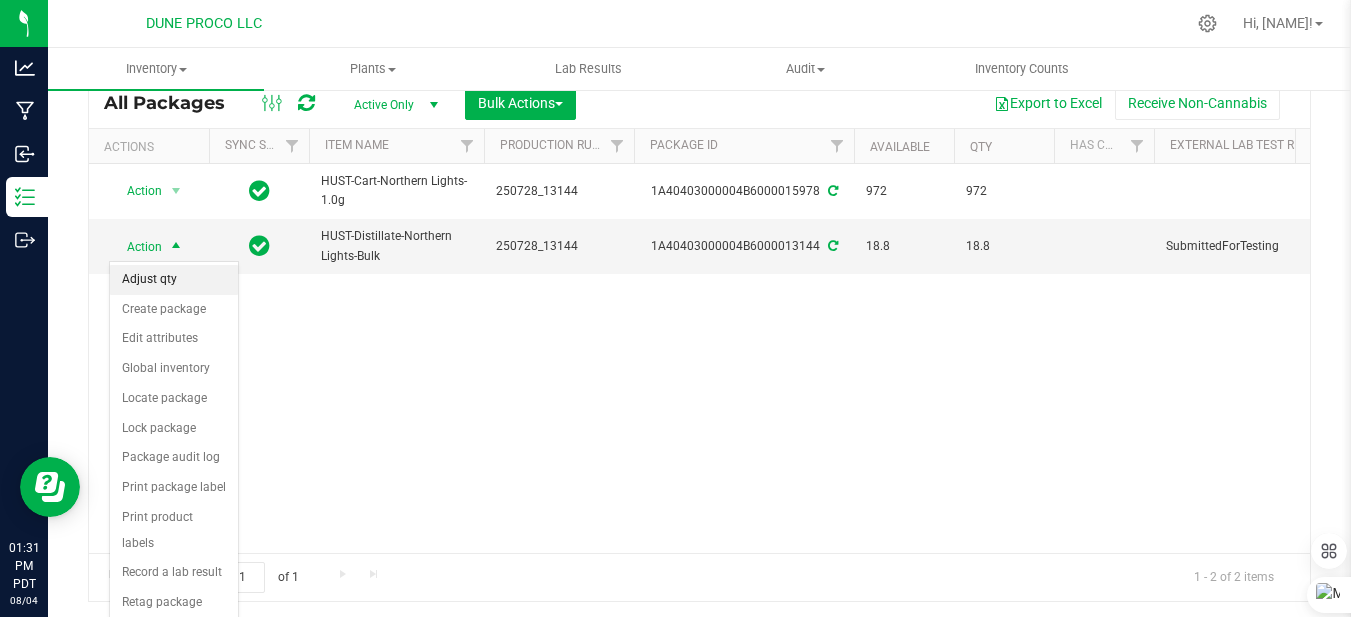 click on "Adjust qty" at bounding box center (174, 280) 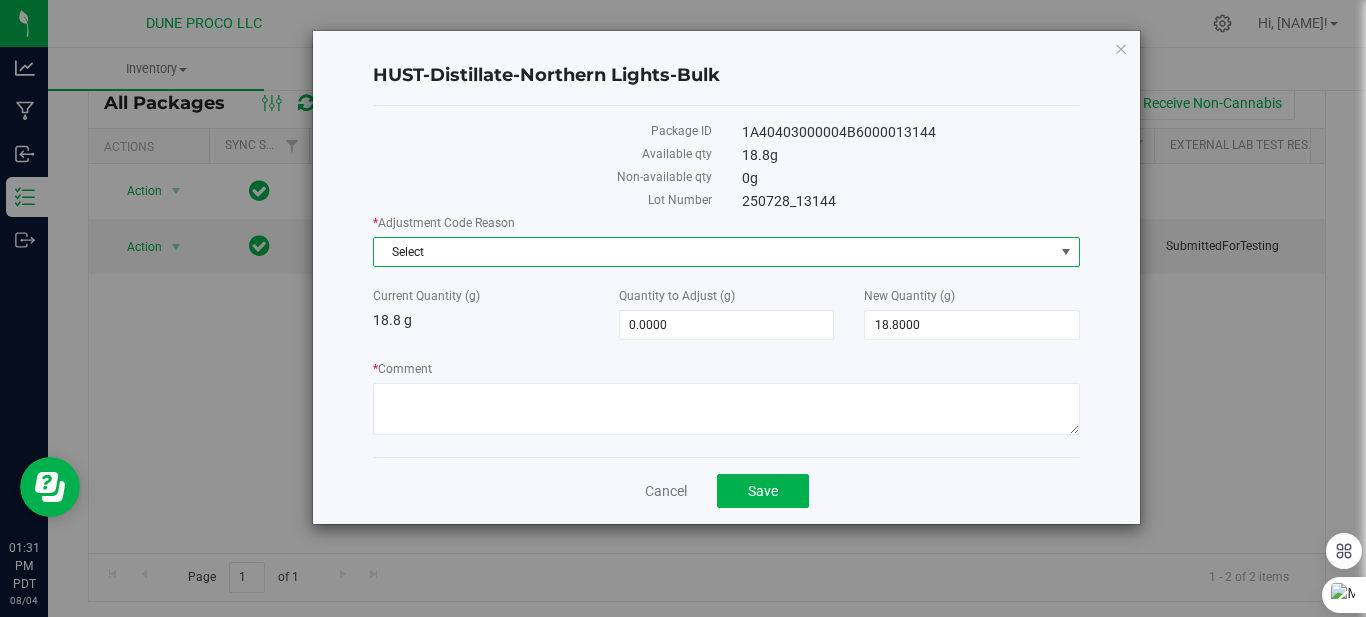 click on "Select" at bounding box center [714, 252] 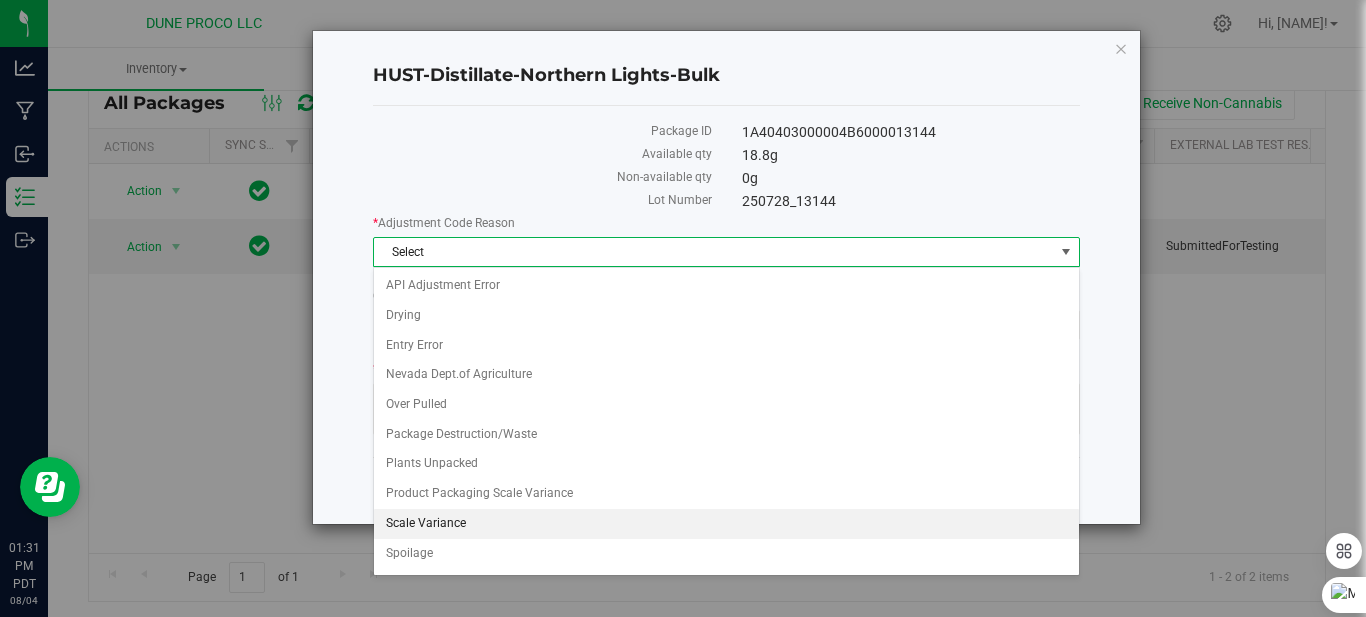 scroll, scrollTop: 100, scrollLeft: 0, axis: vertical 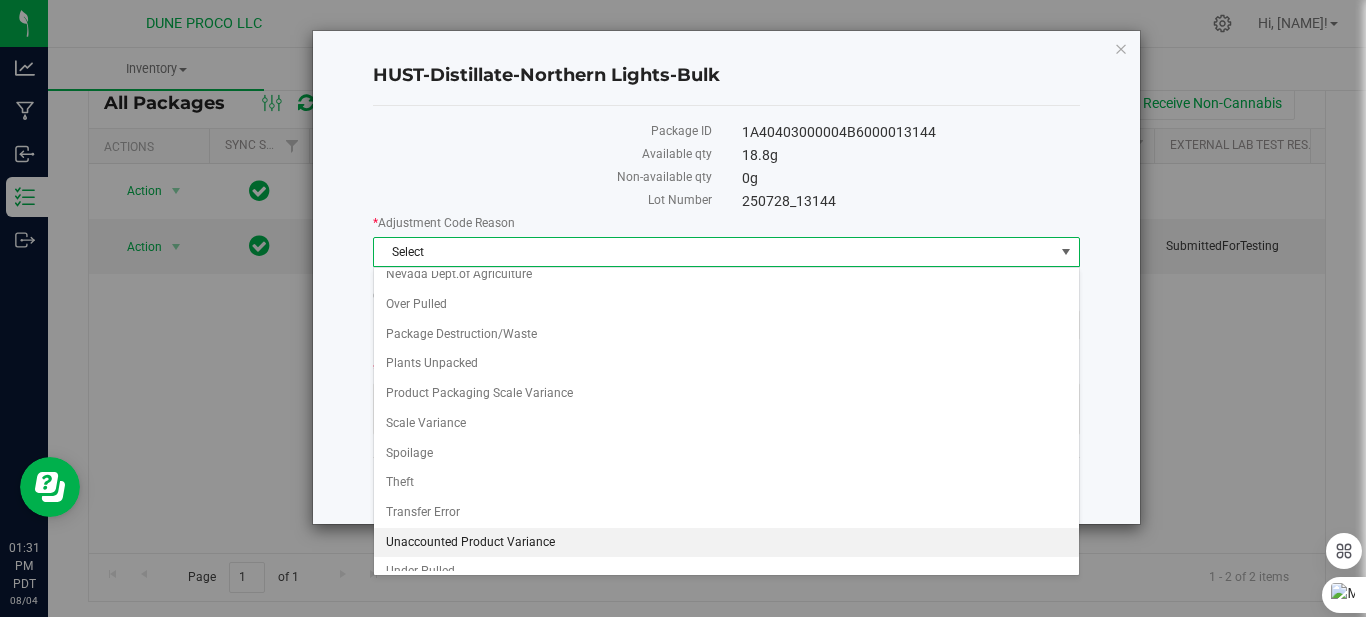 click on "Unaccounted Product Variance" at bounding box center (726, 543) 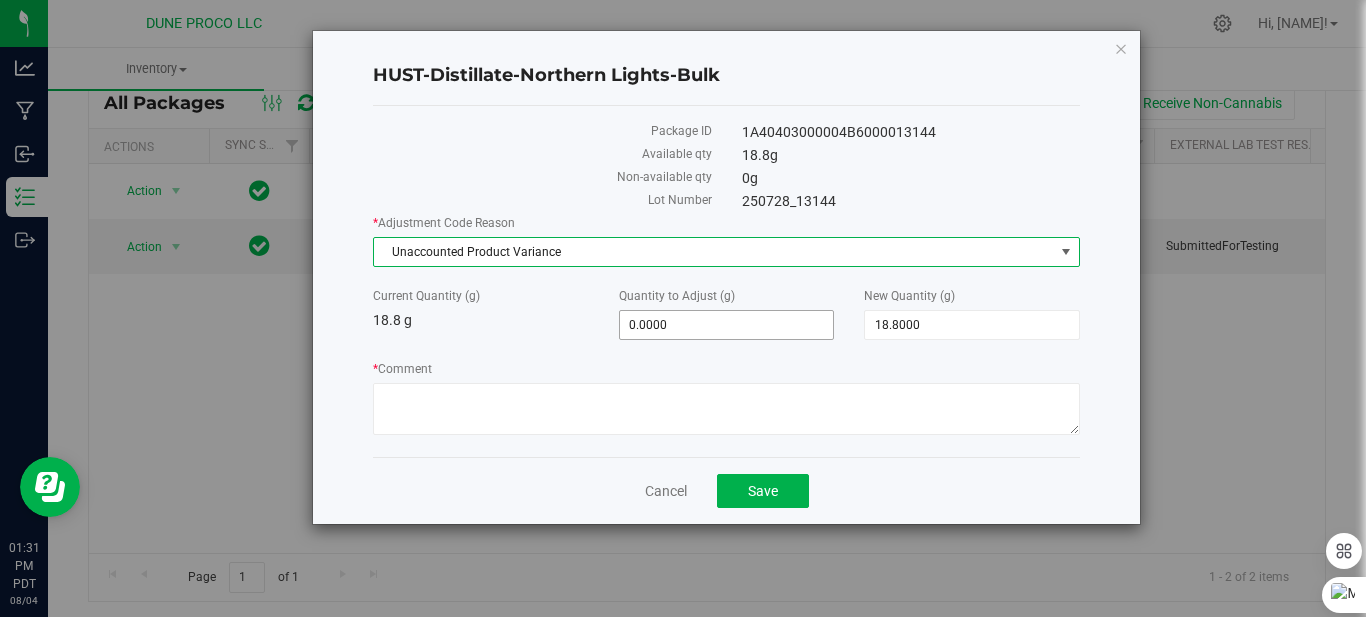 click on "0.0000 0" at bounding box center (727, 325) 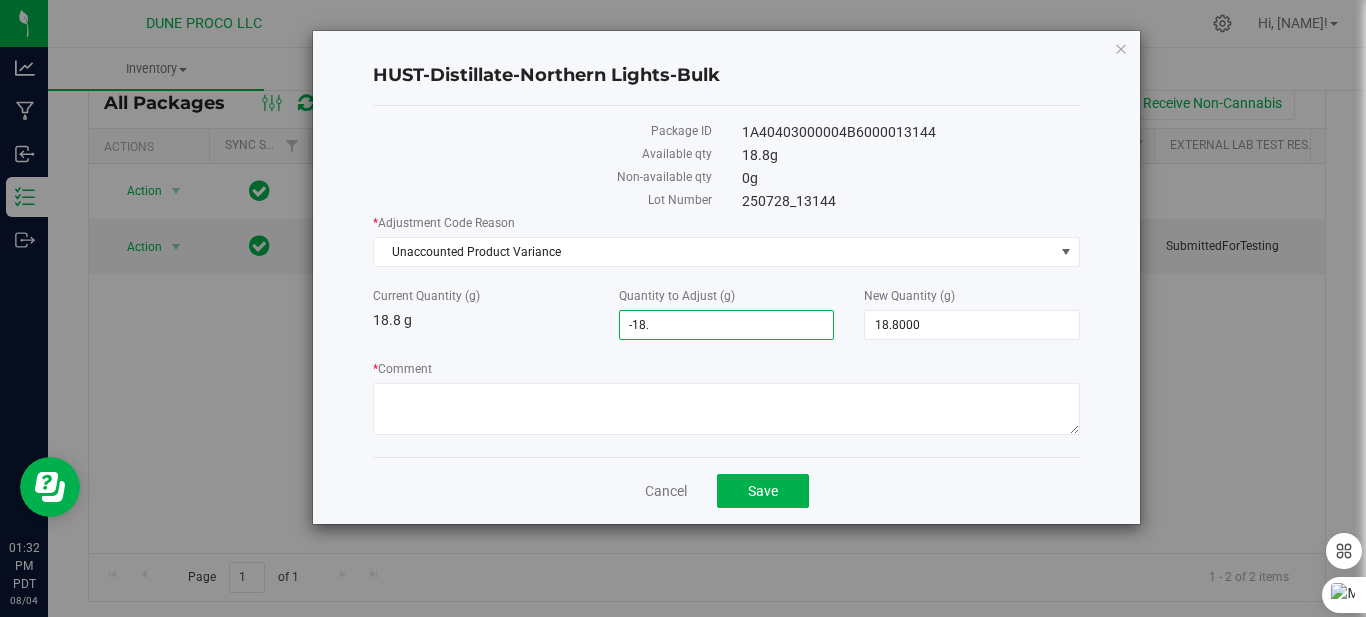 type on "-18.8" 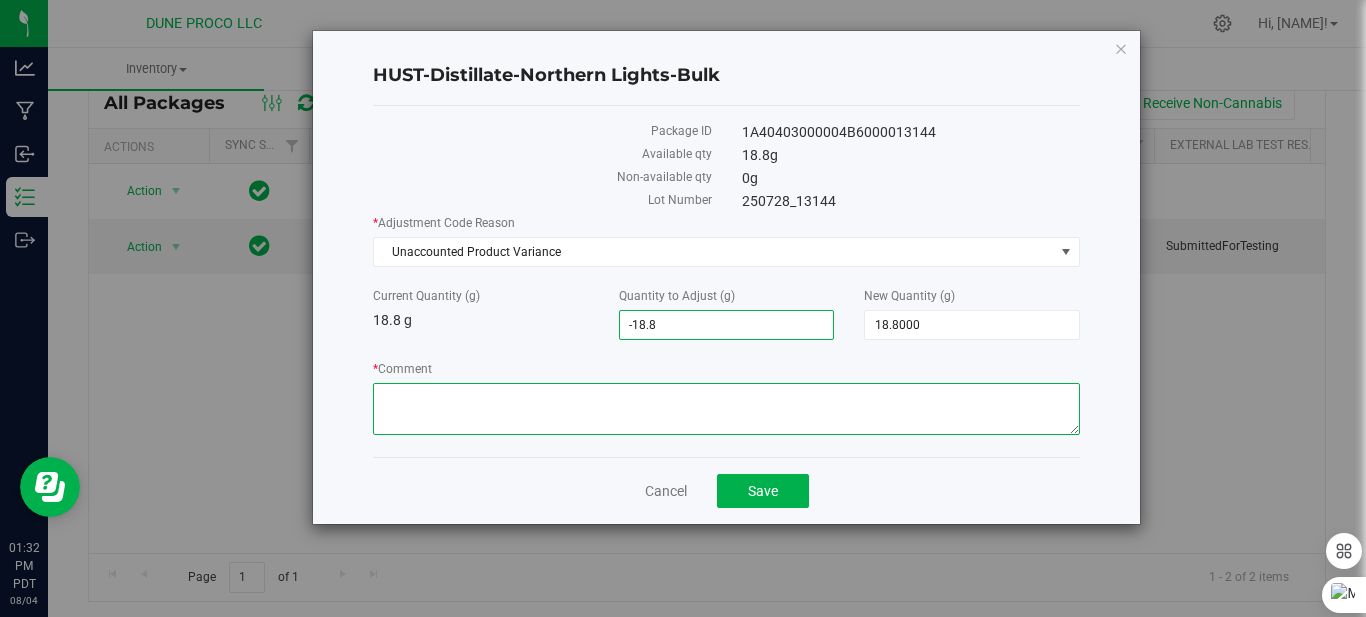 click on "*
Comment" at bounding box center [726, 409] 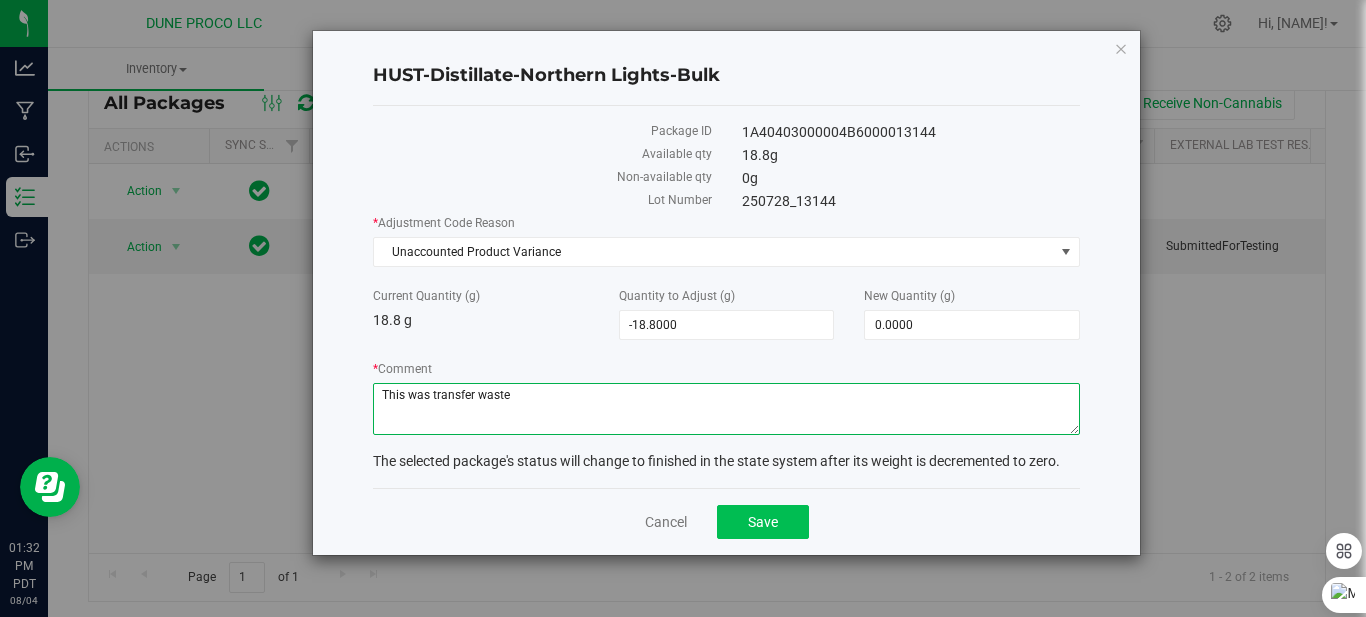 type on "This was transfer waste" 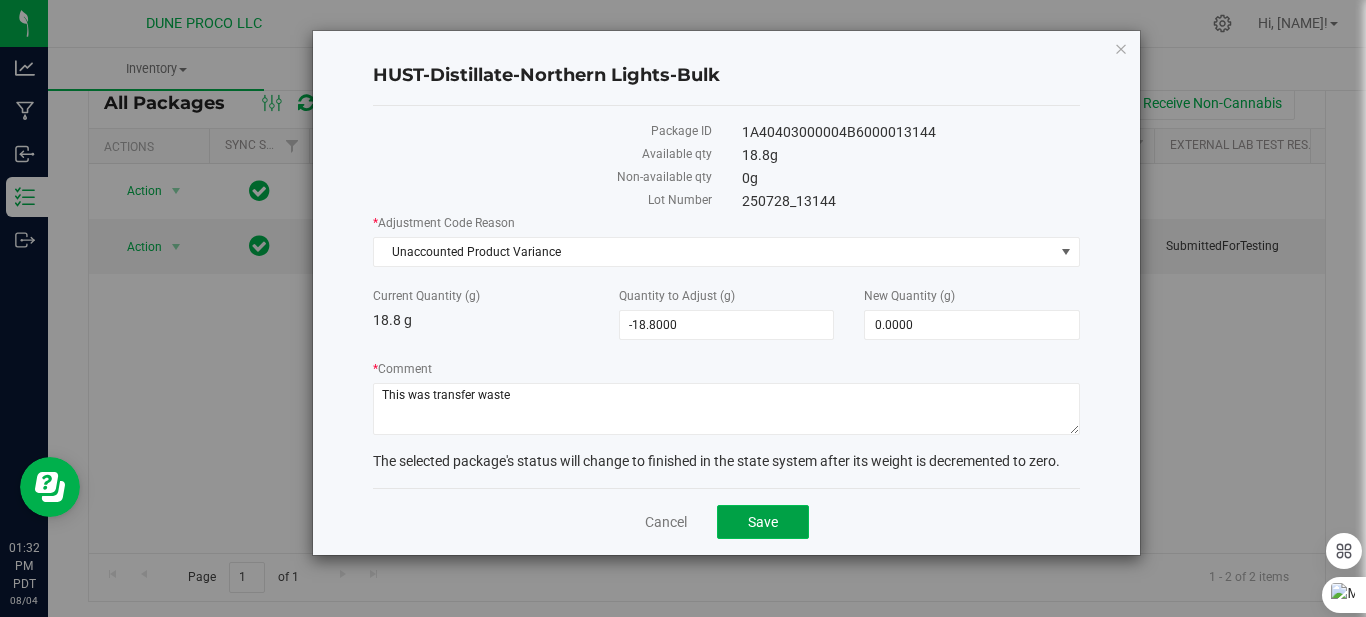 click on "Save" 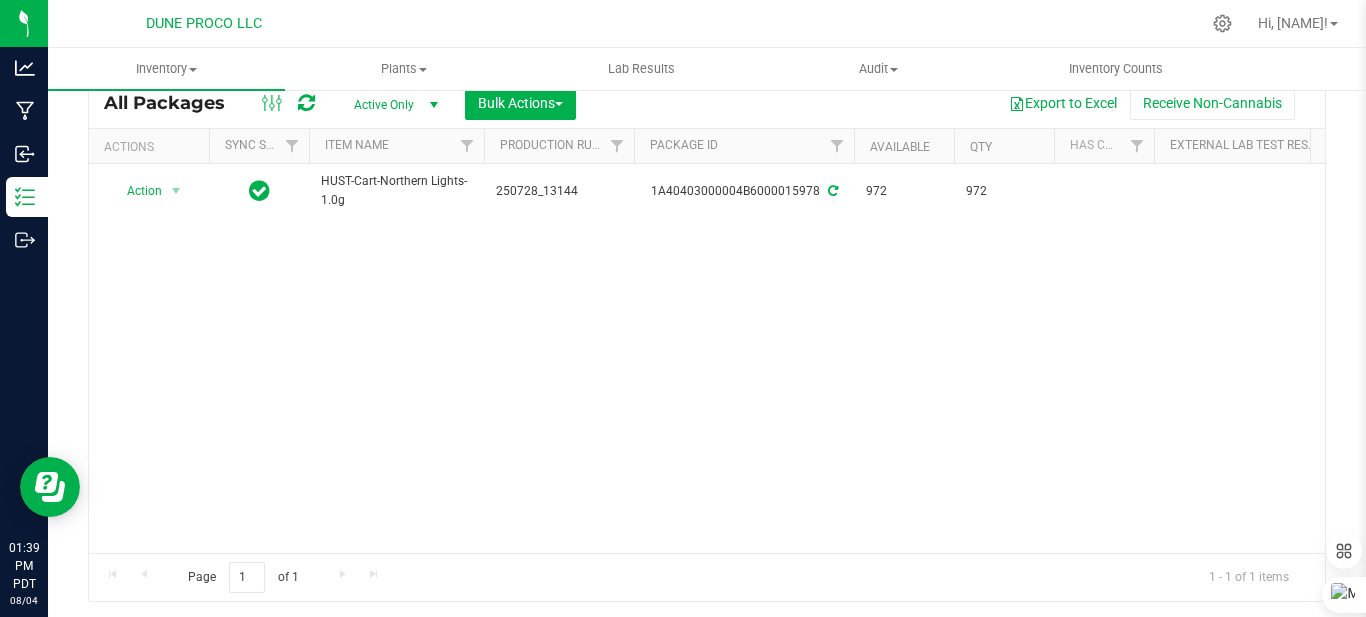 scroll, scrollTop: 0, scrollLeft: 1151, axis: horizontal 